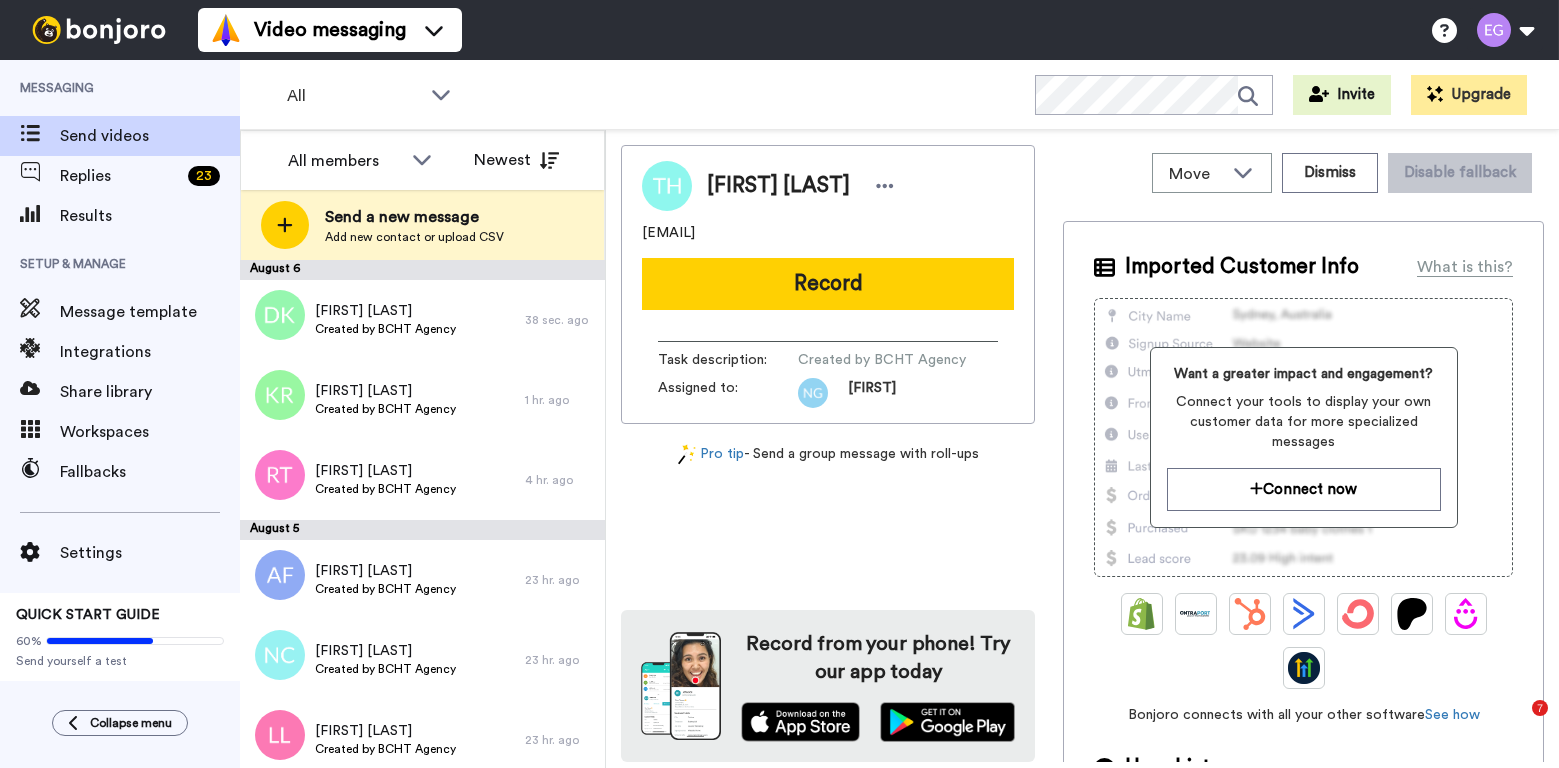 scroll, scrollTop: 0, scrollLeft: 0, axis: both 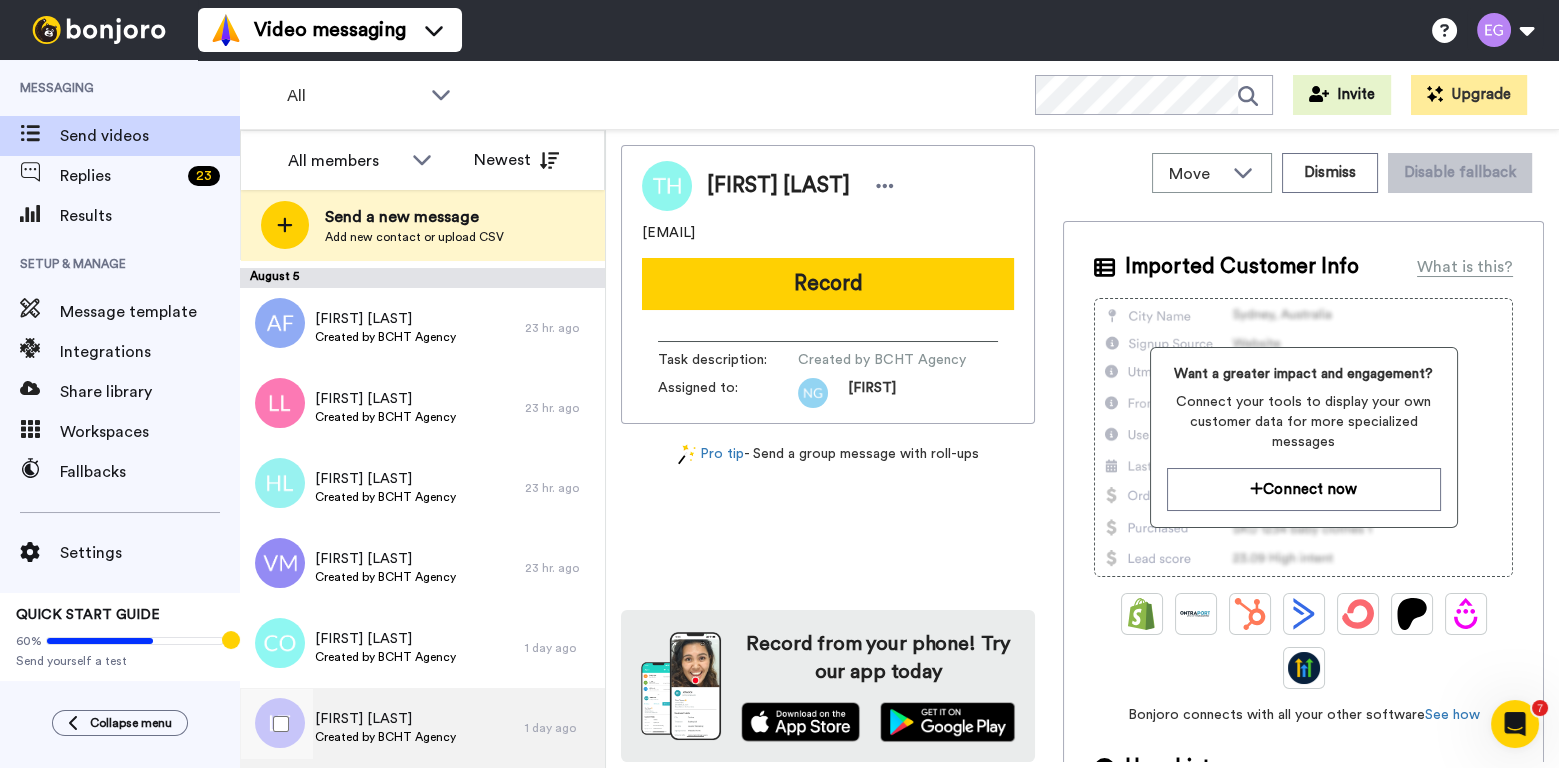 click on "Created by BCHT Agency" at bounding box center (385, 737) 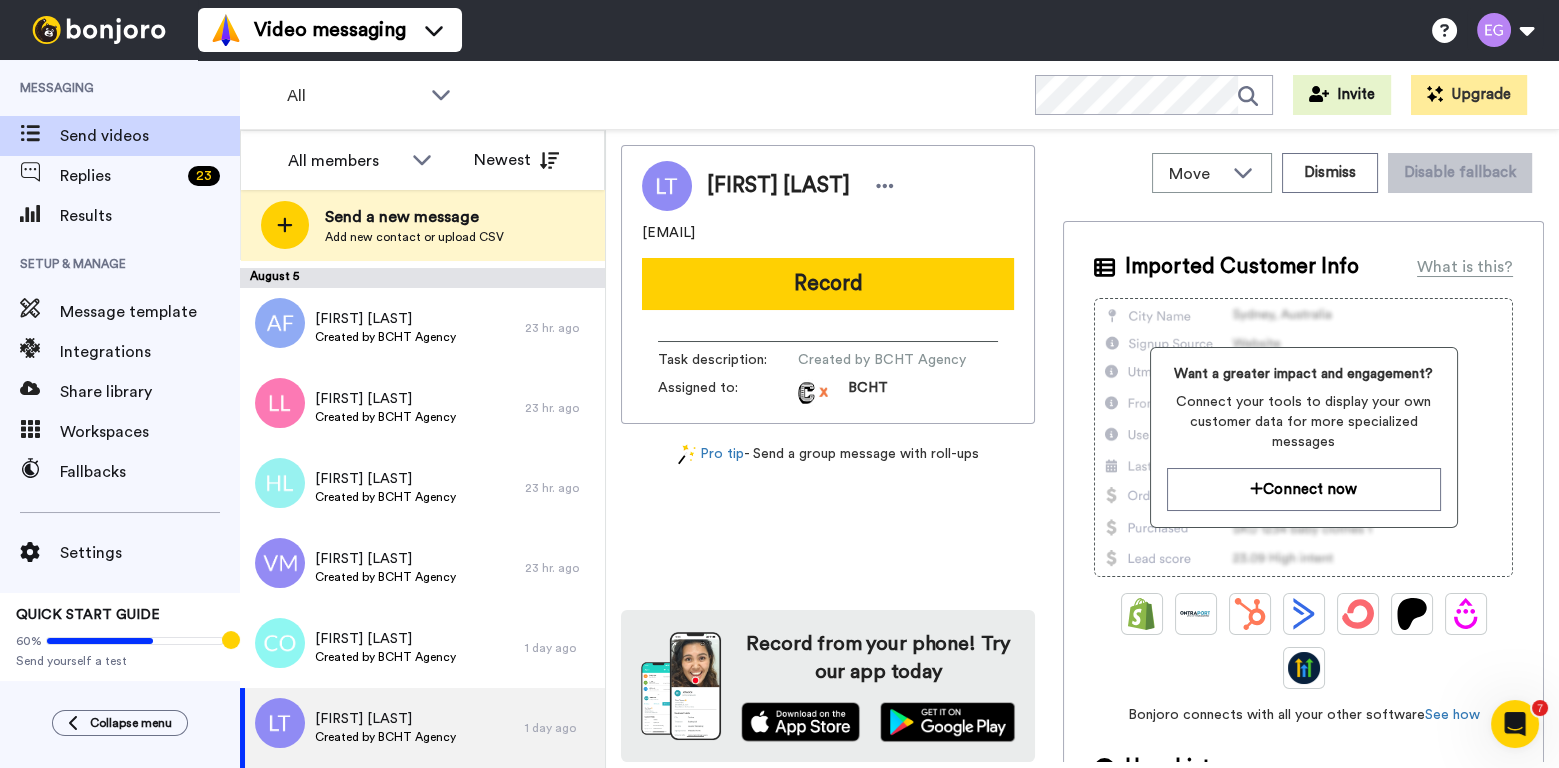 drag, startPoint x: 803, startPoint y: 237, endPoint x: 635, endPoint y: 233, distance: 168.0476 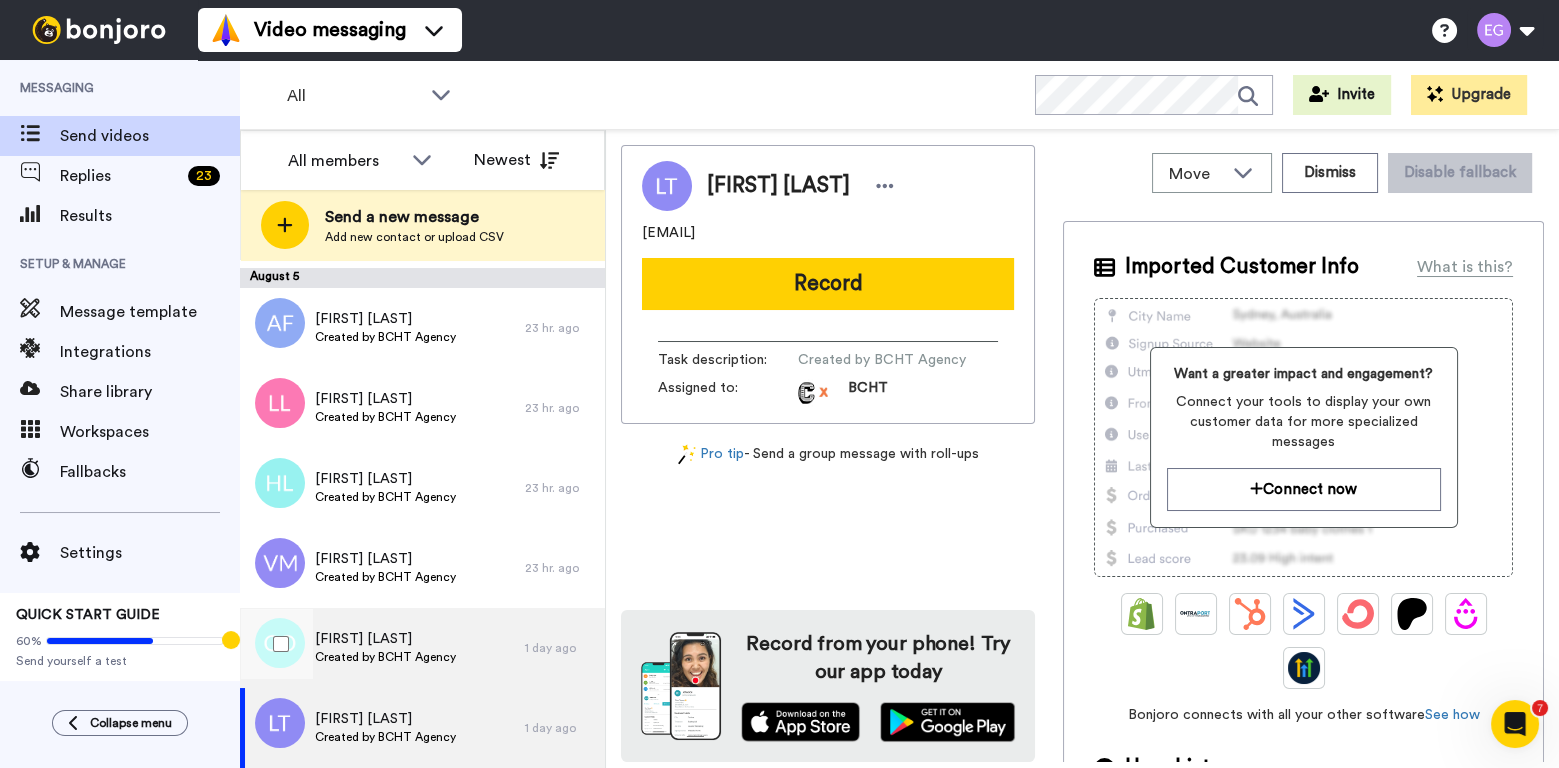 click on "[FIRST] [LAST]" at bounding box center (385, 639) 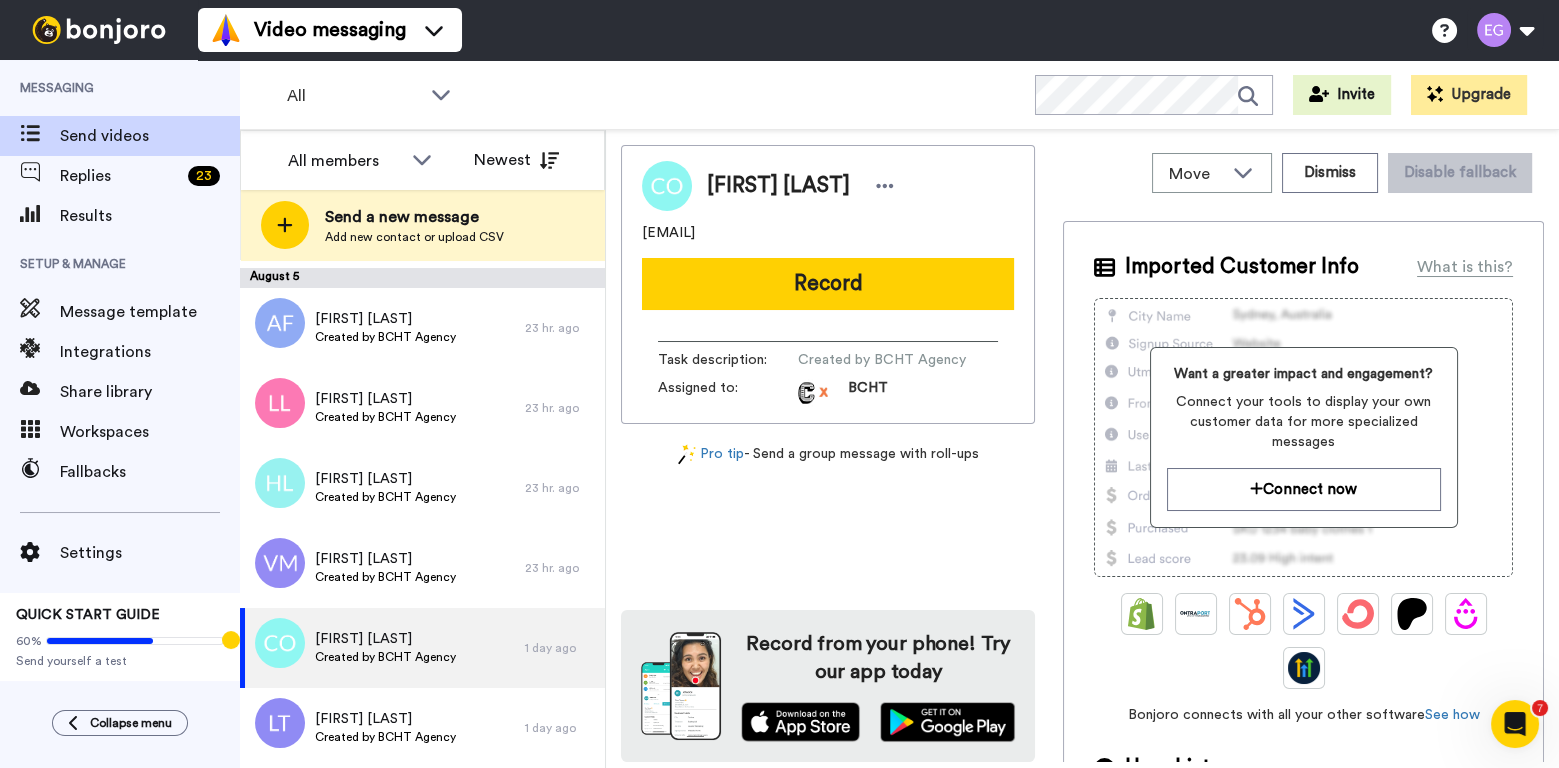 drag, startPoint x: 798, startPoint y: 233, endPoint x: 642, endPoint y: 229, distance: 156.05127 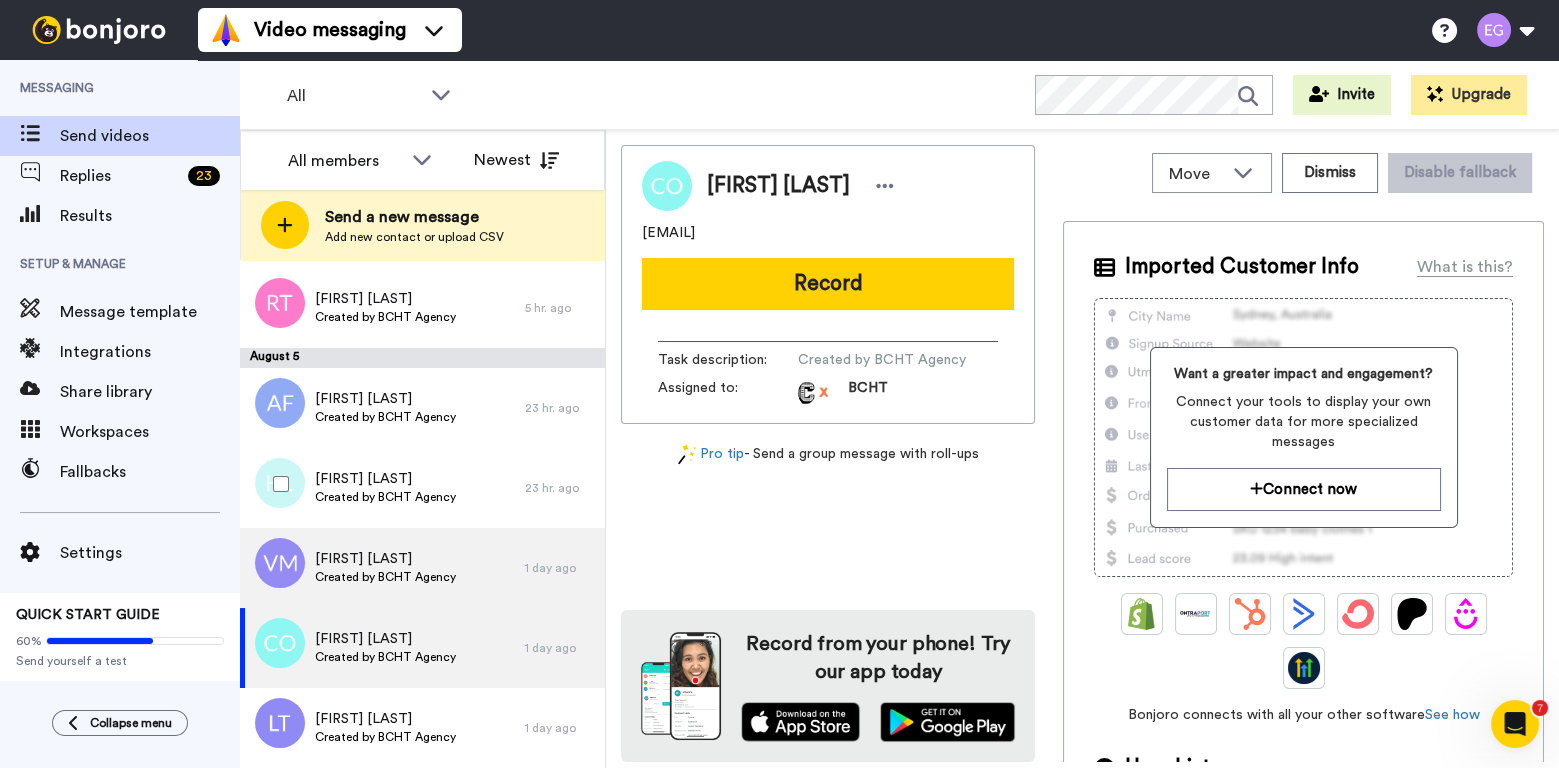 scroll, scrollTop: 252, scrollLeft: 0, axis: vertical 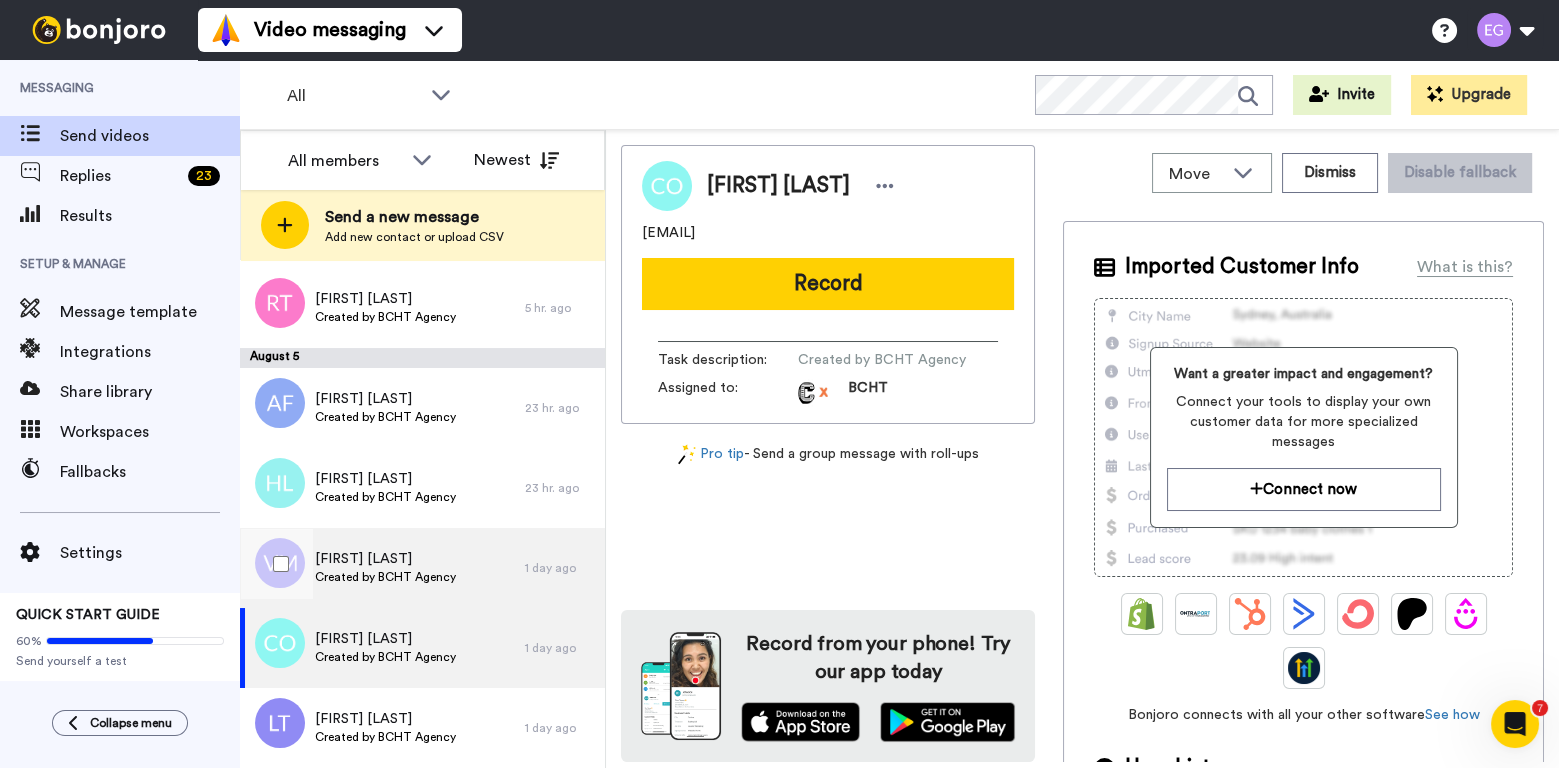 click on "Created by BCHT Agency" at bounding box center [385, 577] 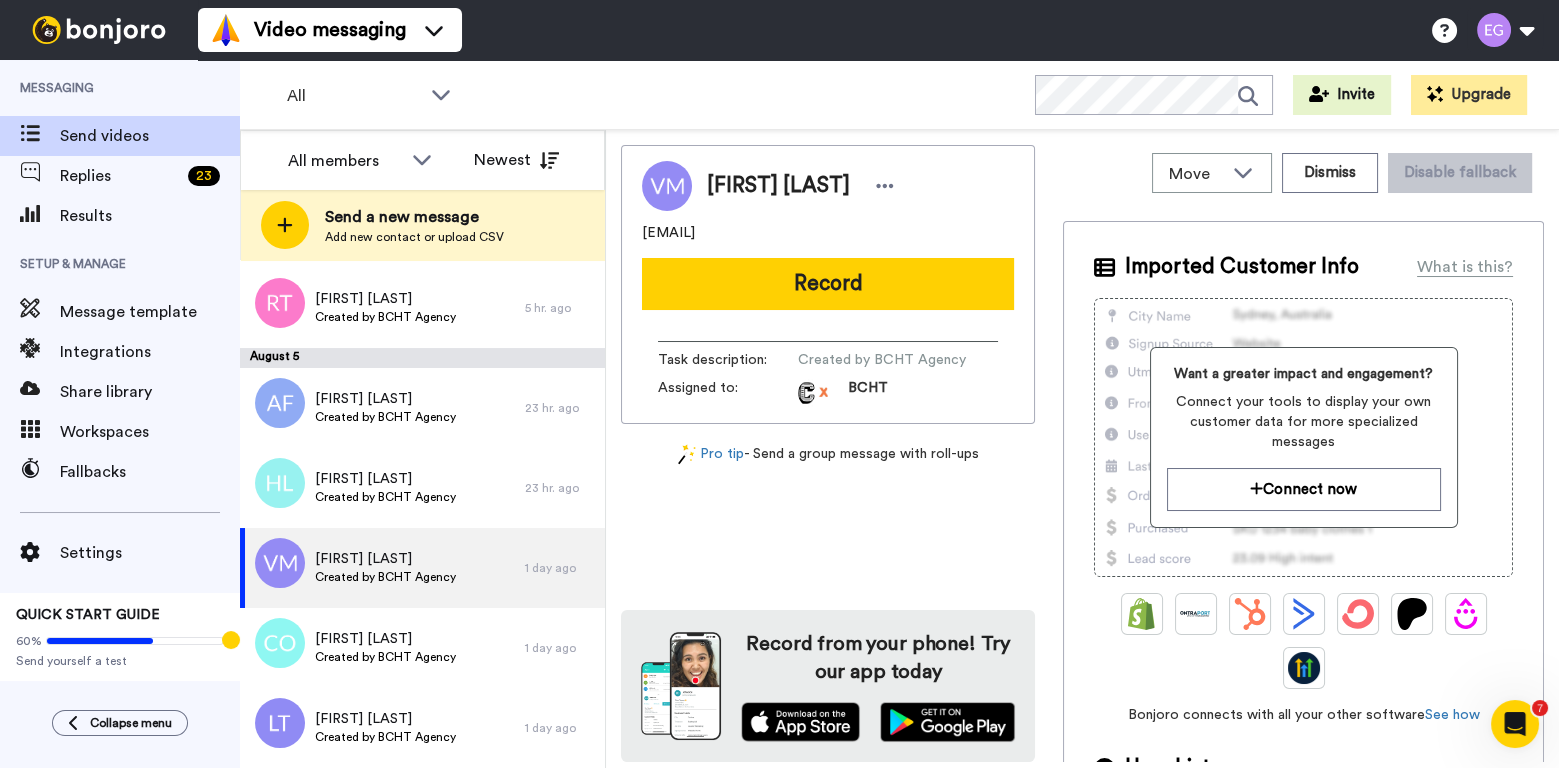 drag, startPoint x: 820, startPoint y: 233, endPoint x: 637, endPoint y: 232, distance: 183.00273 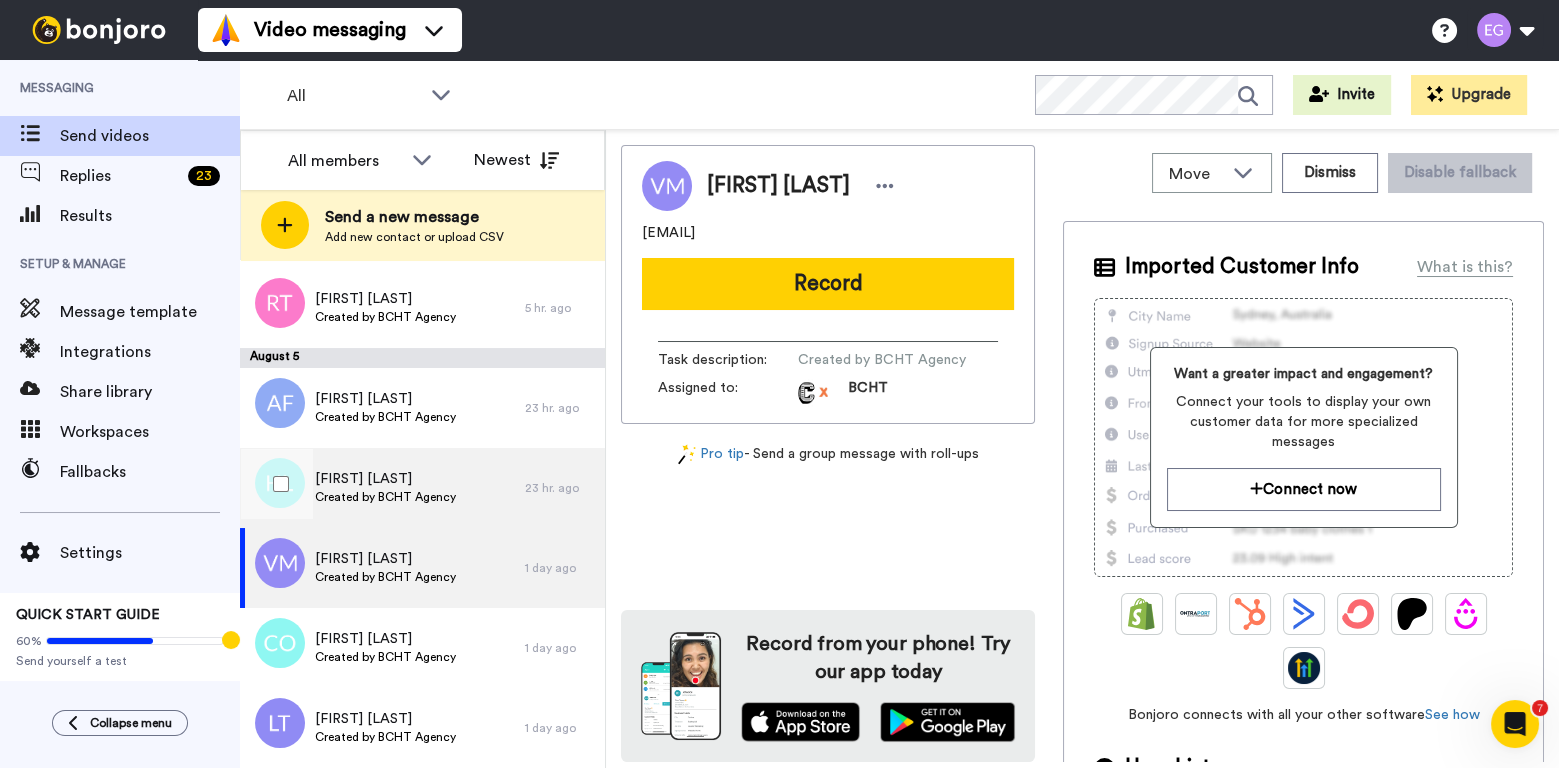 click on "Created by BCHT Agency" at bounding box center (385, 497) 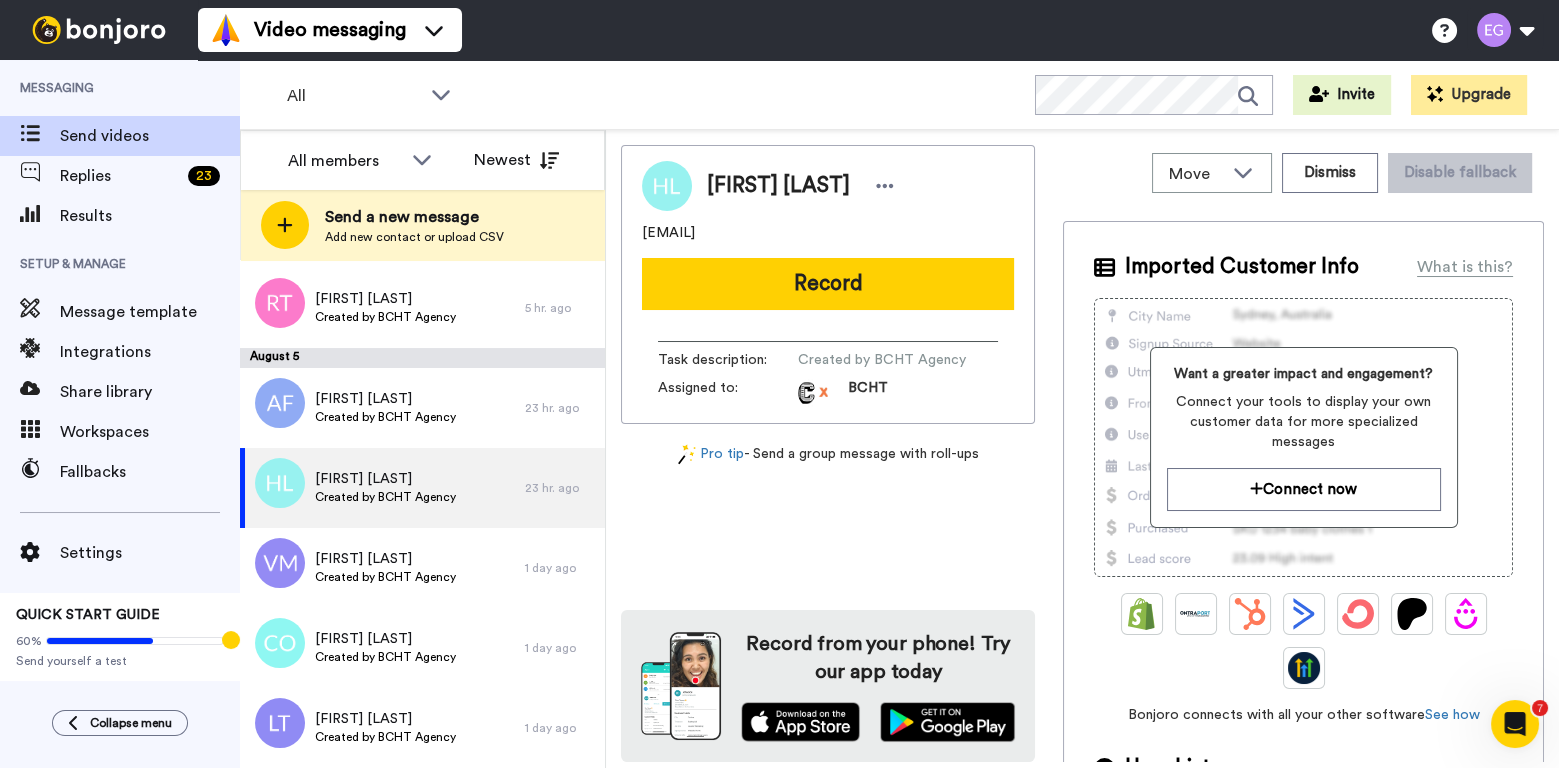 drag, startPoint x: 824, startPoint y: 235, endPoint x: 638, endPoint y: 232, distance: 186.02419 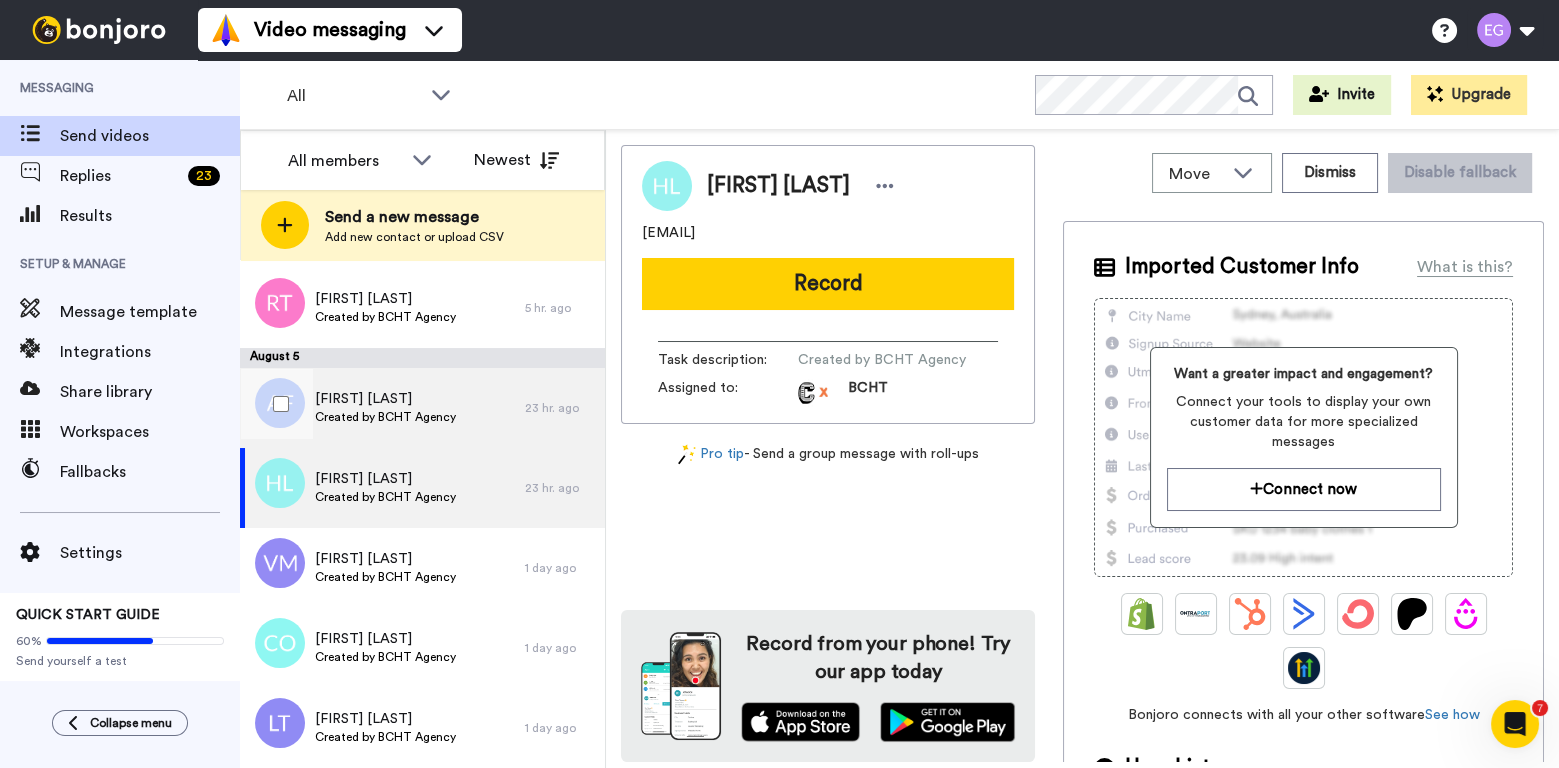 click on "Amber Foster Created by BCHT Agency" at bounding box center [382, 408] 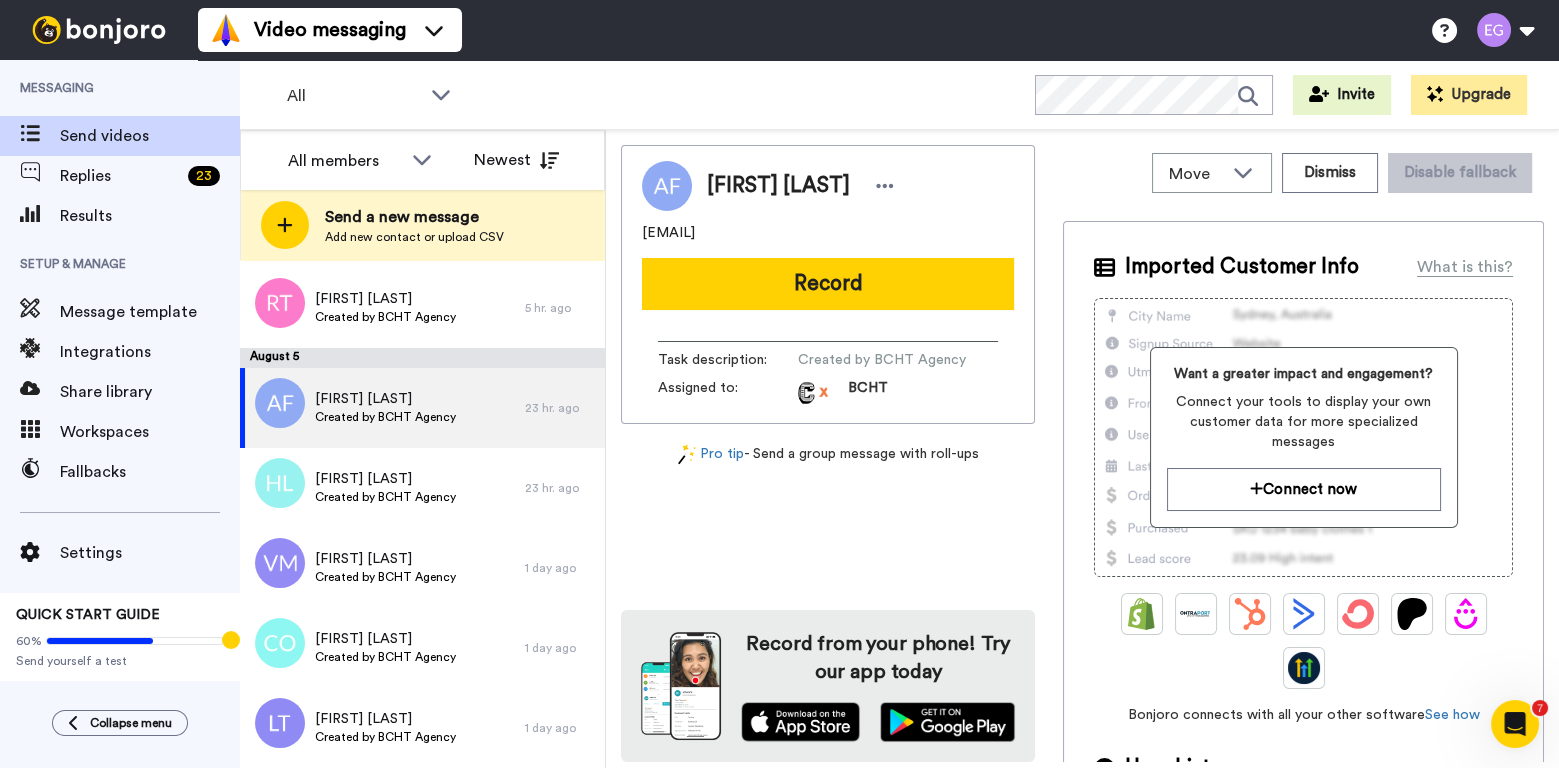 drag, startPoint x: 821, startPoint y: 235, endPoint x: 640, endPoint y: 233, distance: 181.01105 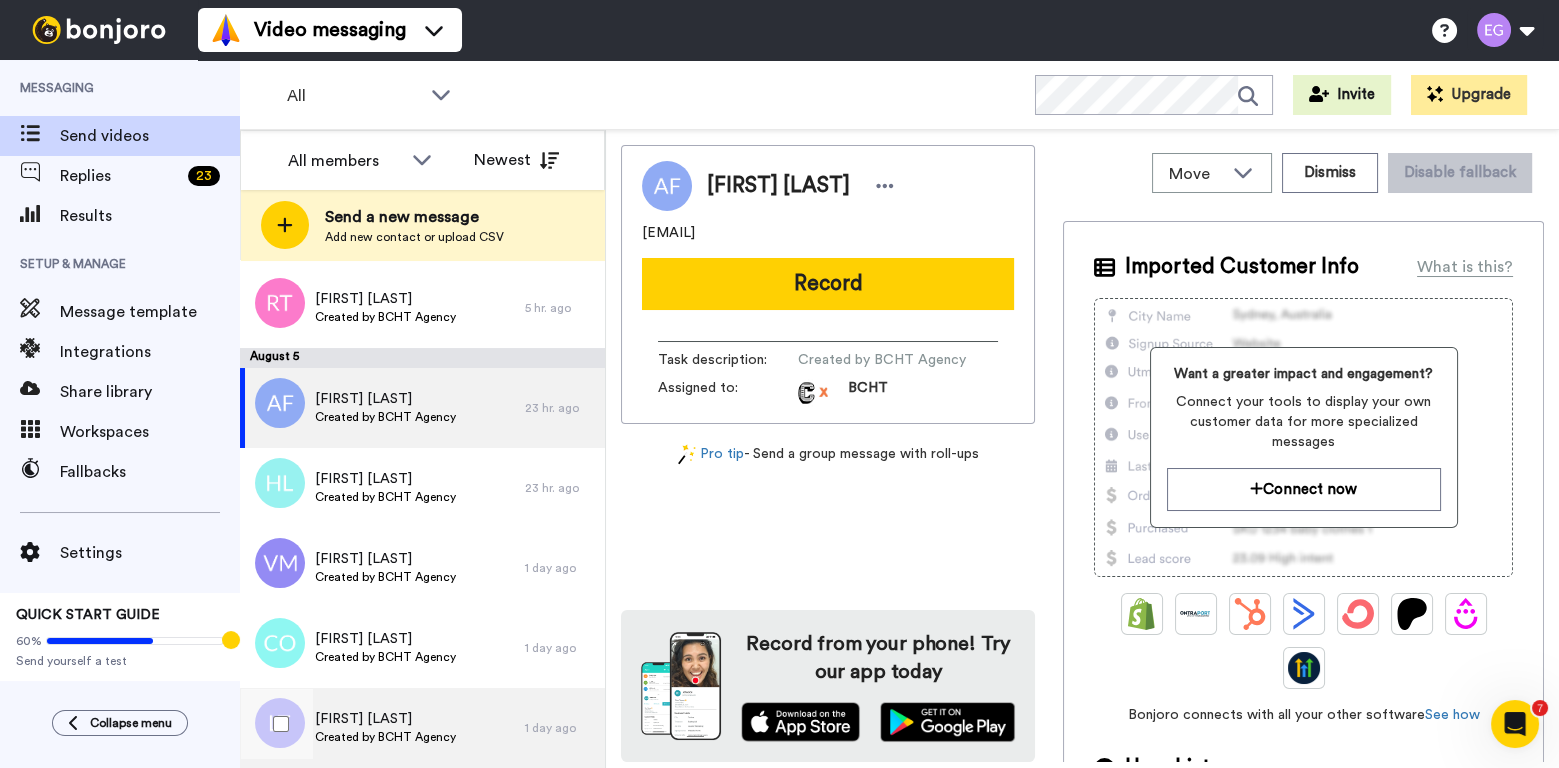 click on "Created by BCHT Agency" at bounding box center [385, 737] 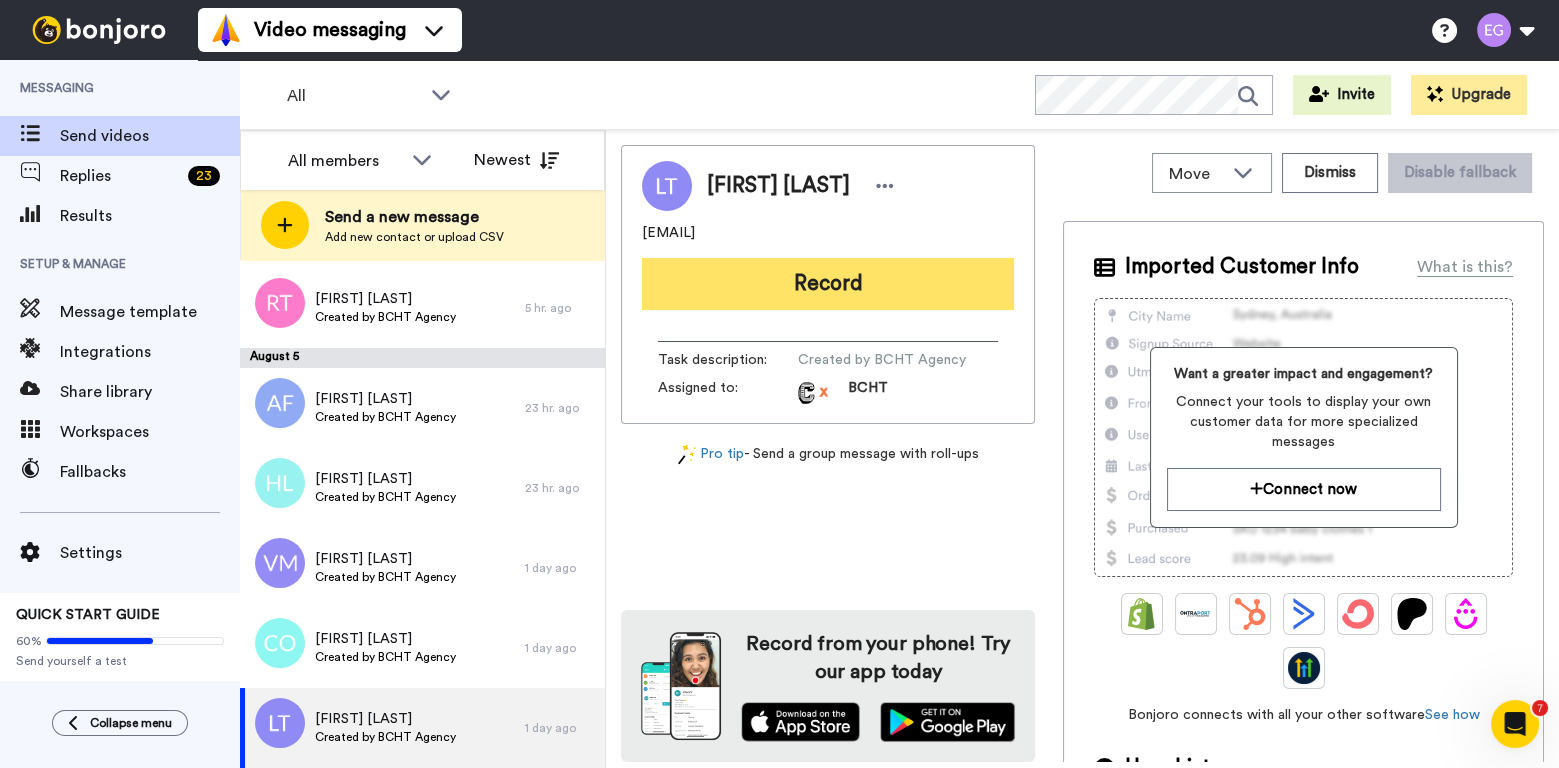 click on "Record" at bounding box center [828, 284] 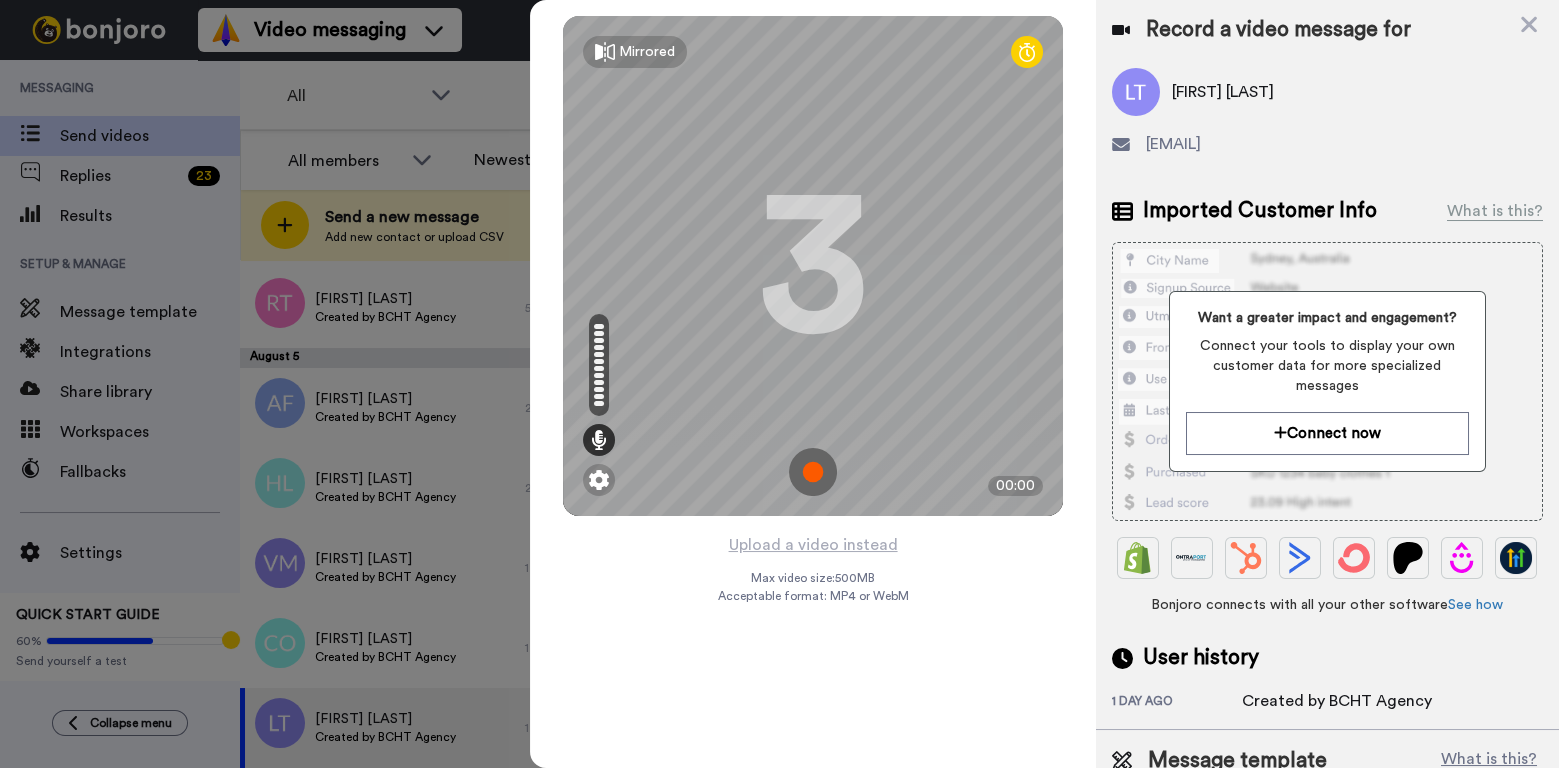 click at bounding box center (813, 472) 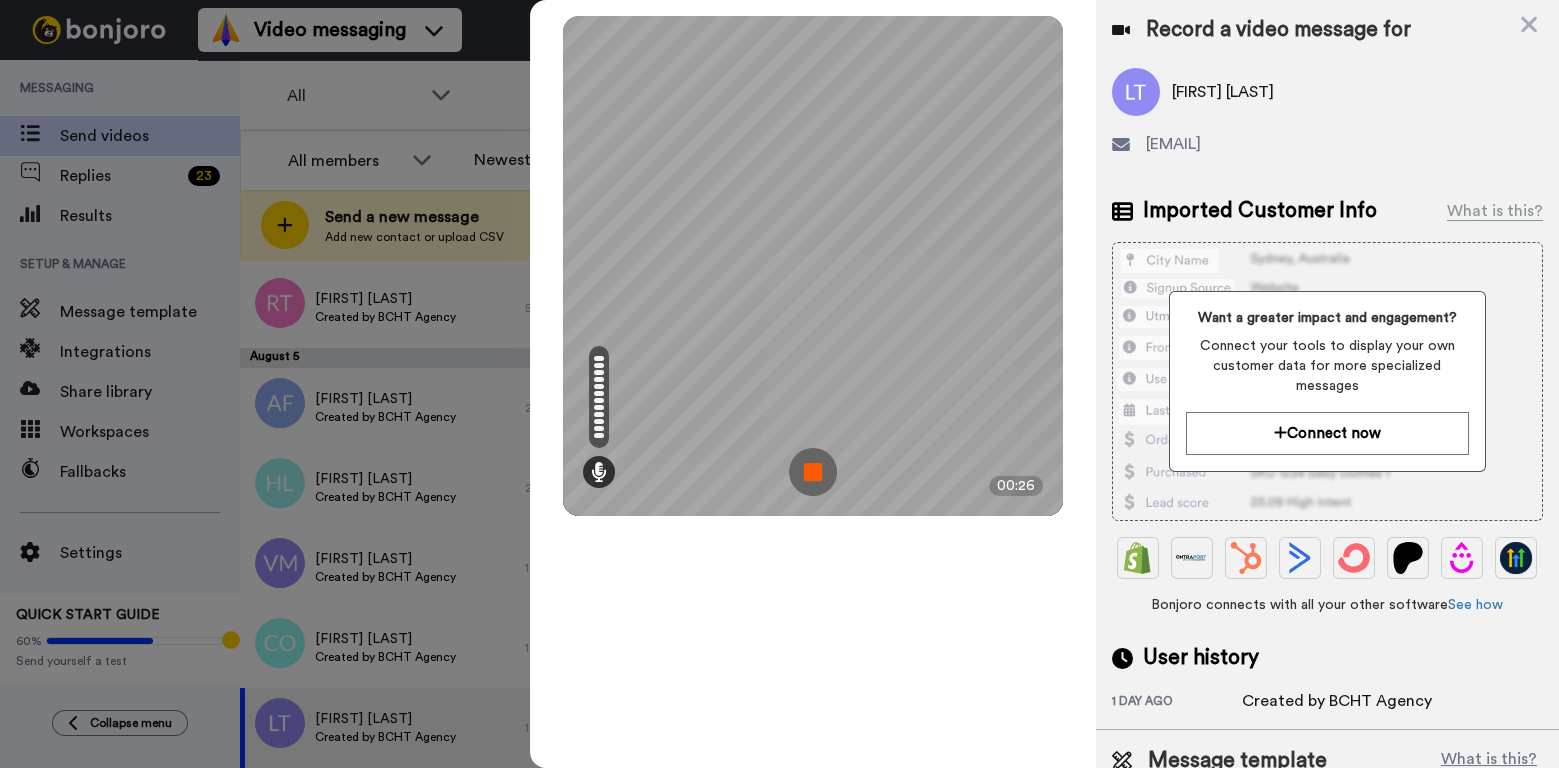 click at bounding box center [813, 472] 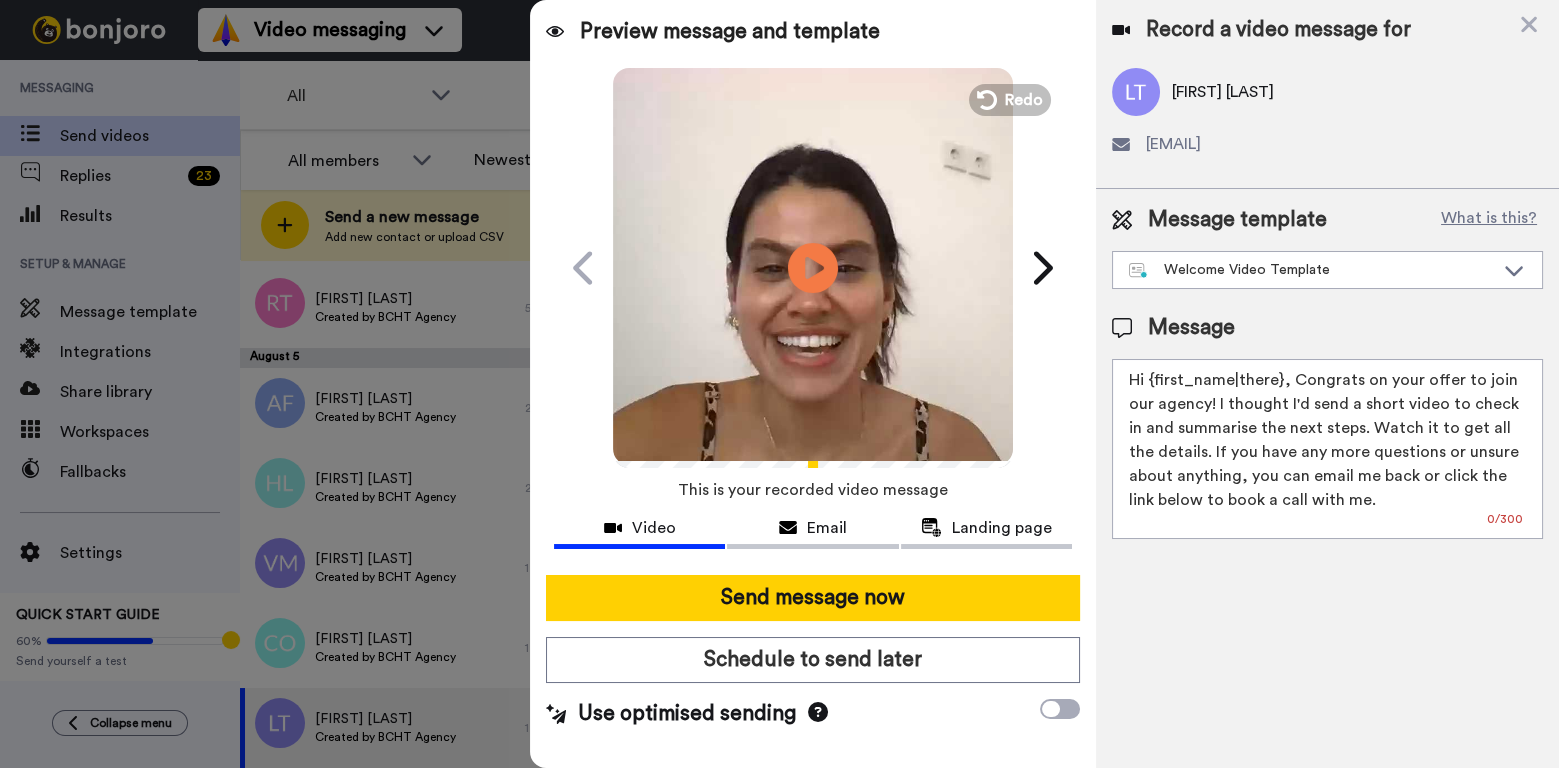 drag, startPoint x: 1279, startPoint y: 383, endPoint x: 1148, endPoint y: 372, distance: 131.46101 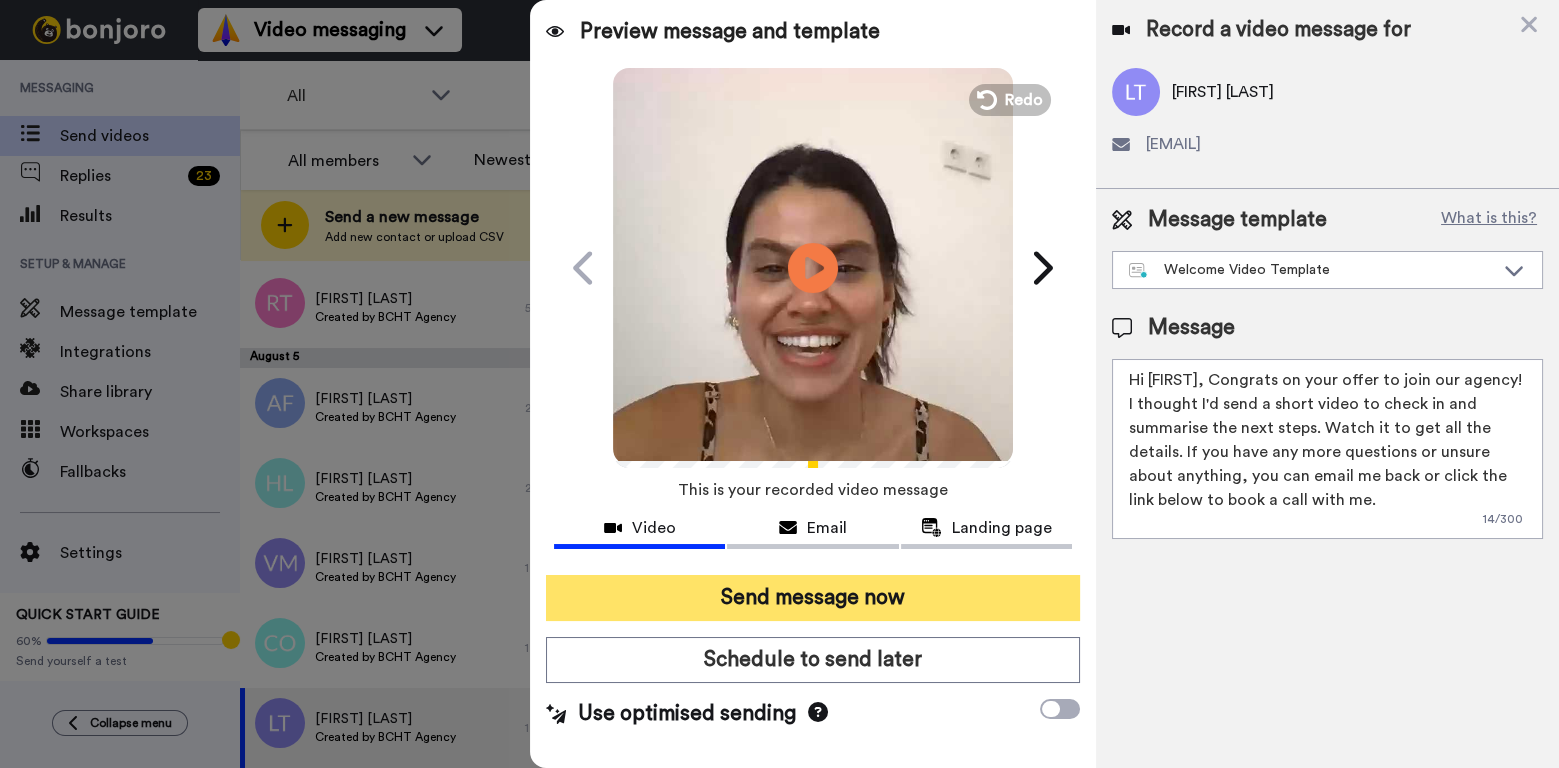 type on "Hi Lisa, Congrats on your offer to join our agency! I thought I'd send a short video to check in and summarise the next steps. Watch it to get all the details. If you have any more questions or unsure about anything, you can email me back or click the link below to book a call with me." 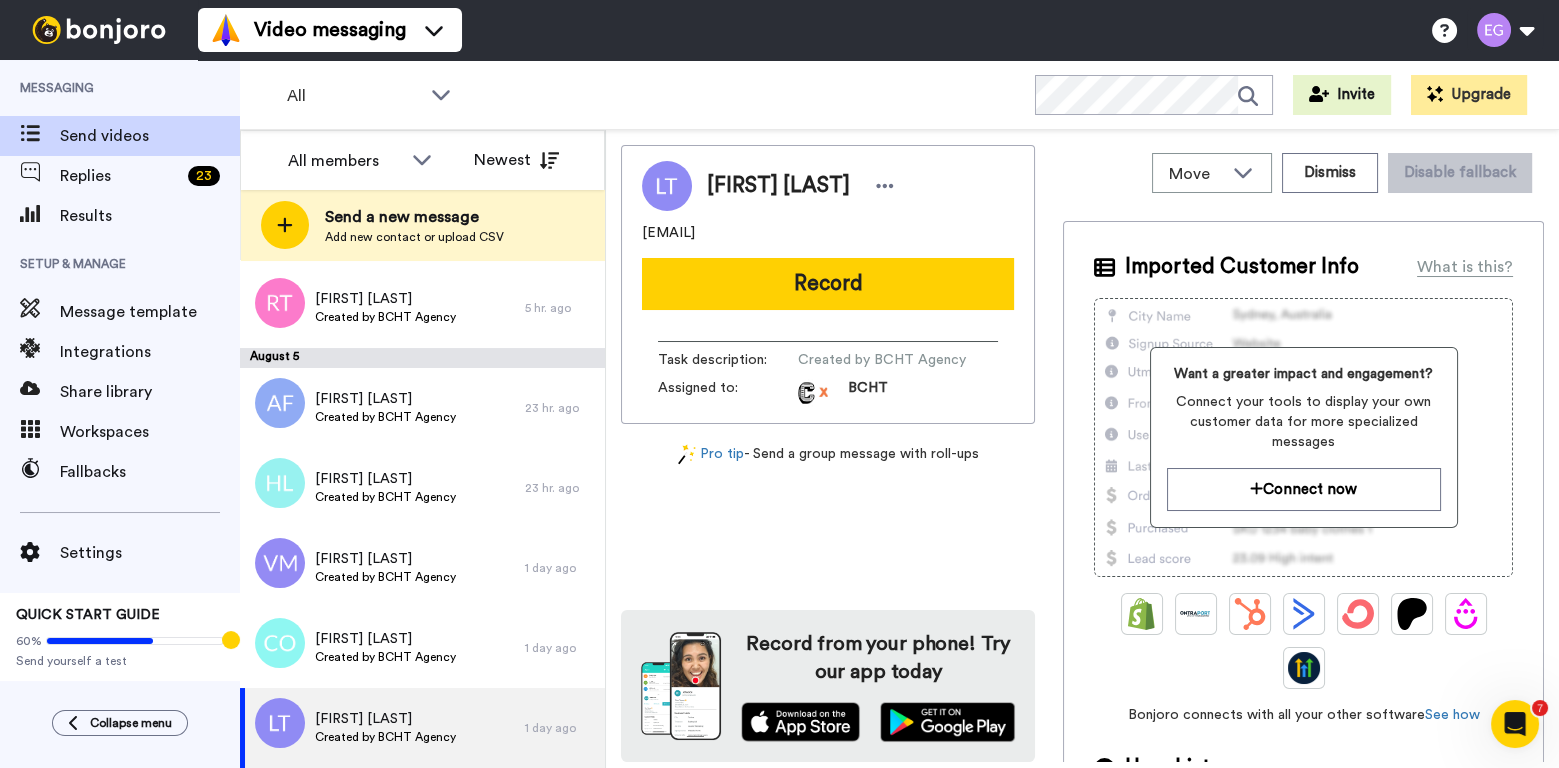 scroll, scrollTop: 0, scrollLeft: 0, axis: both 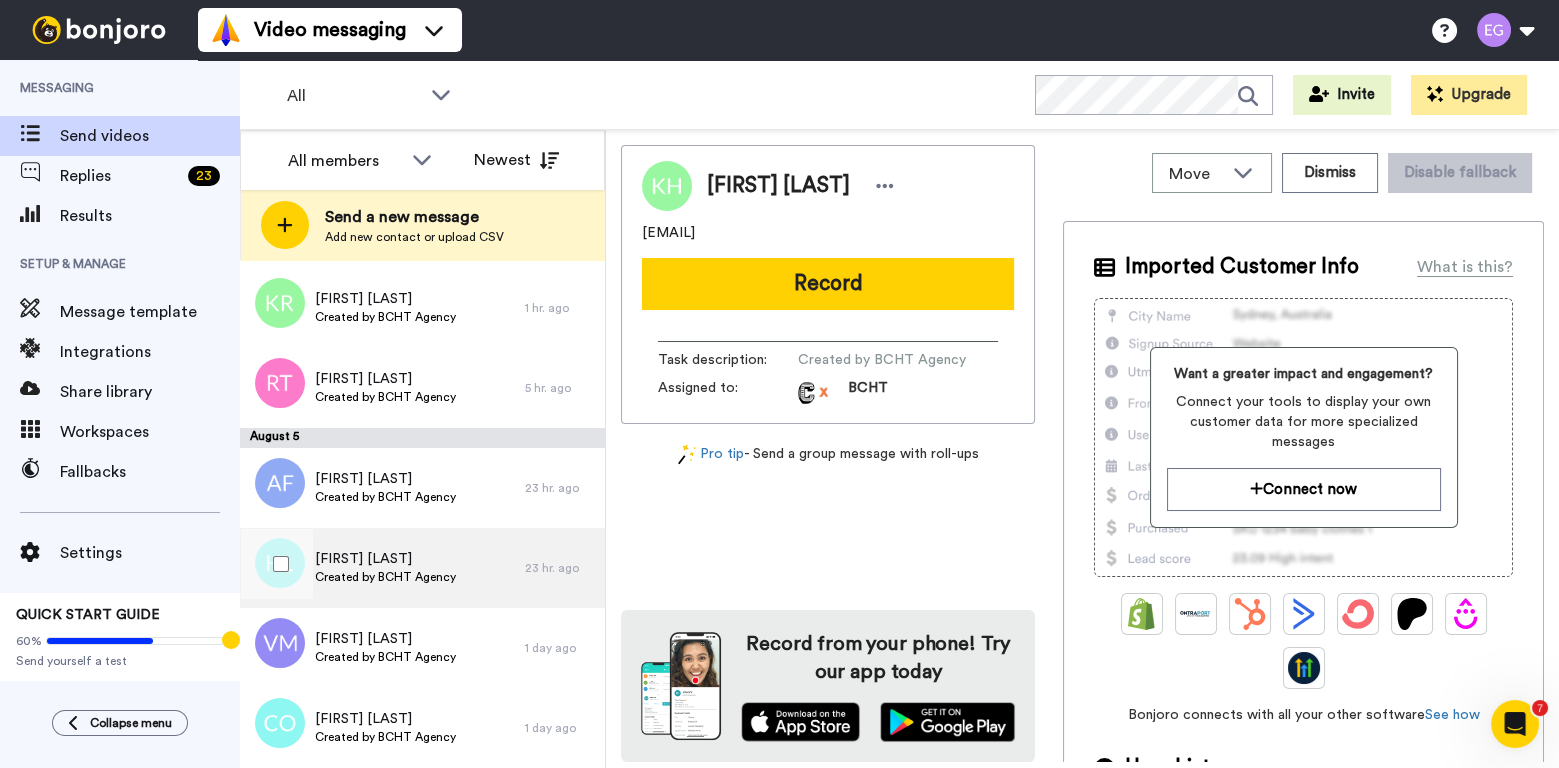click on "Haylan Leschen Created by BCHT Agency" at bounding box center (382, 568) 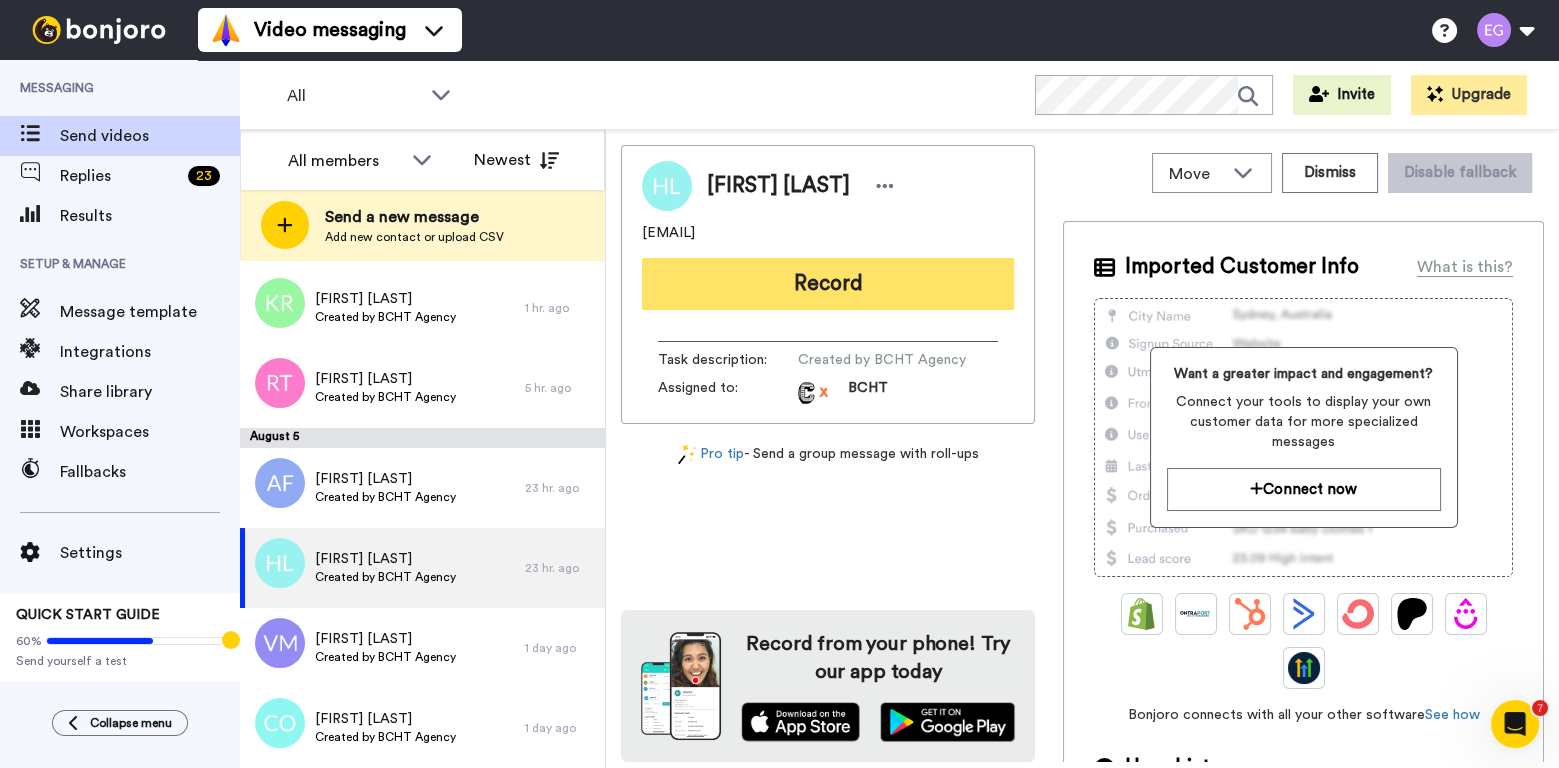click on "Record" at bounding box center [828, 284] 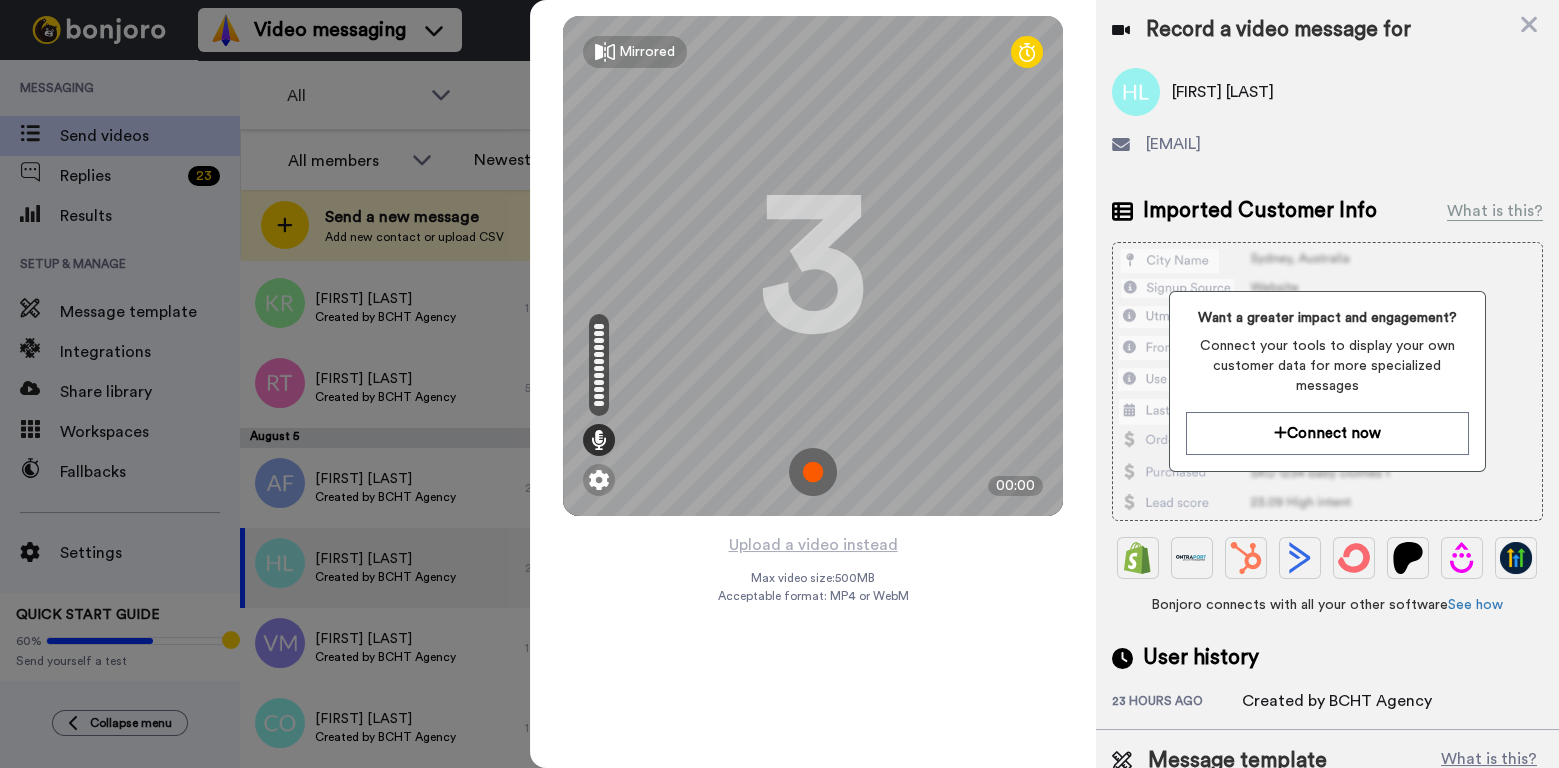 click at bounding box center [813, 472] 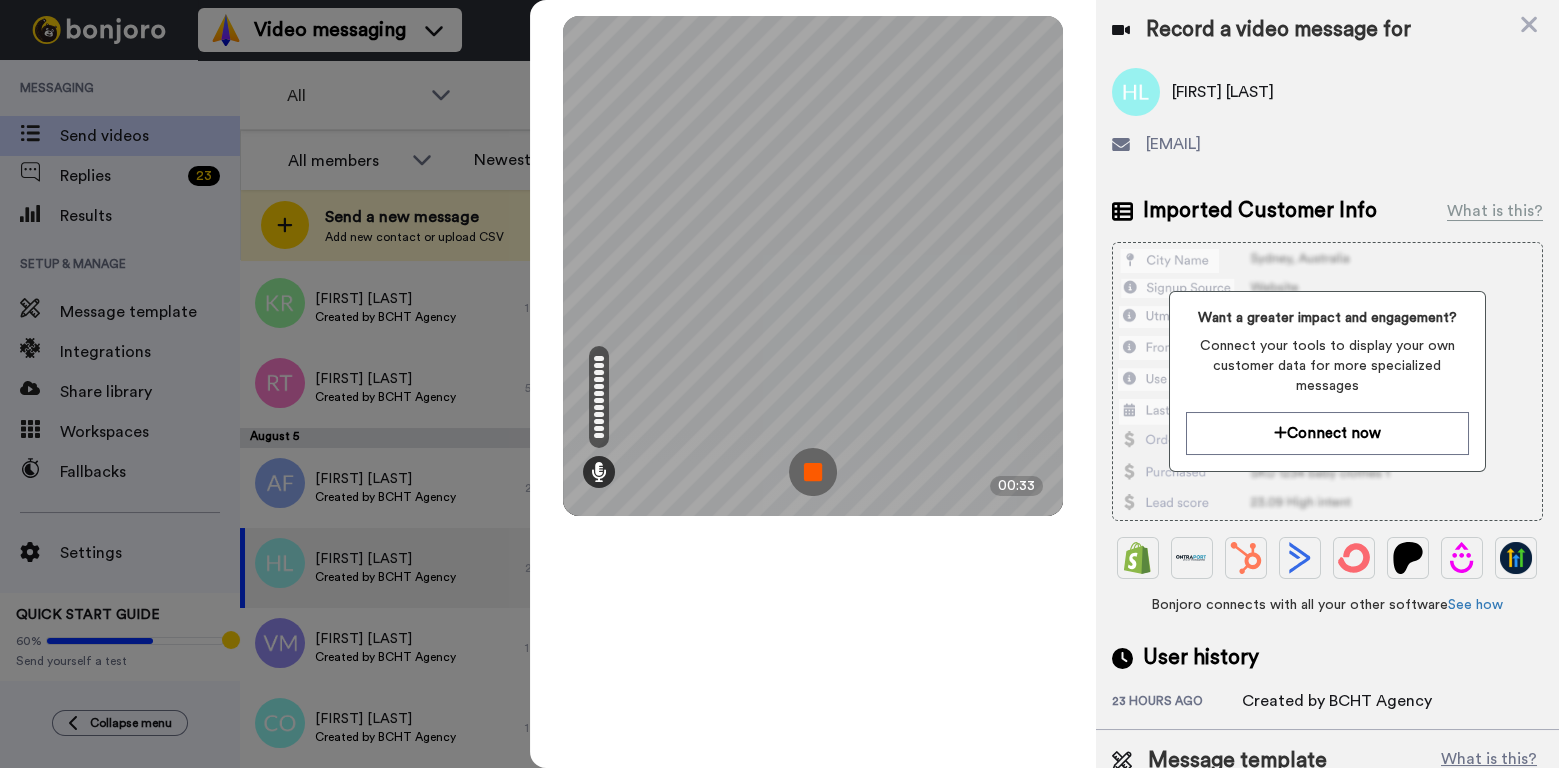 click at bounding box center (813, 472) 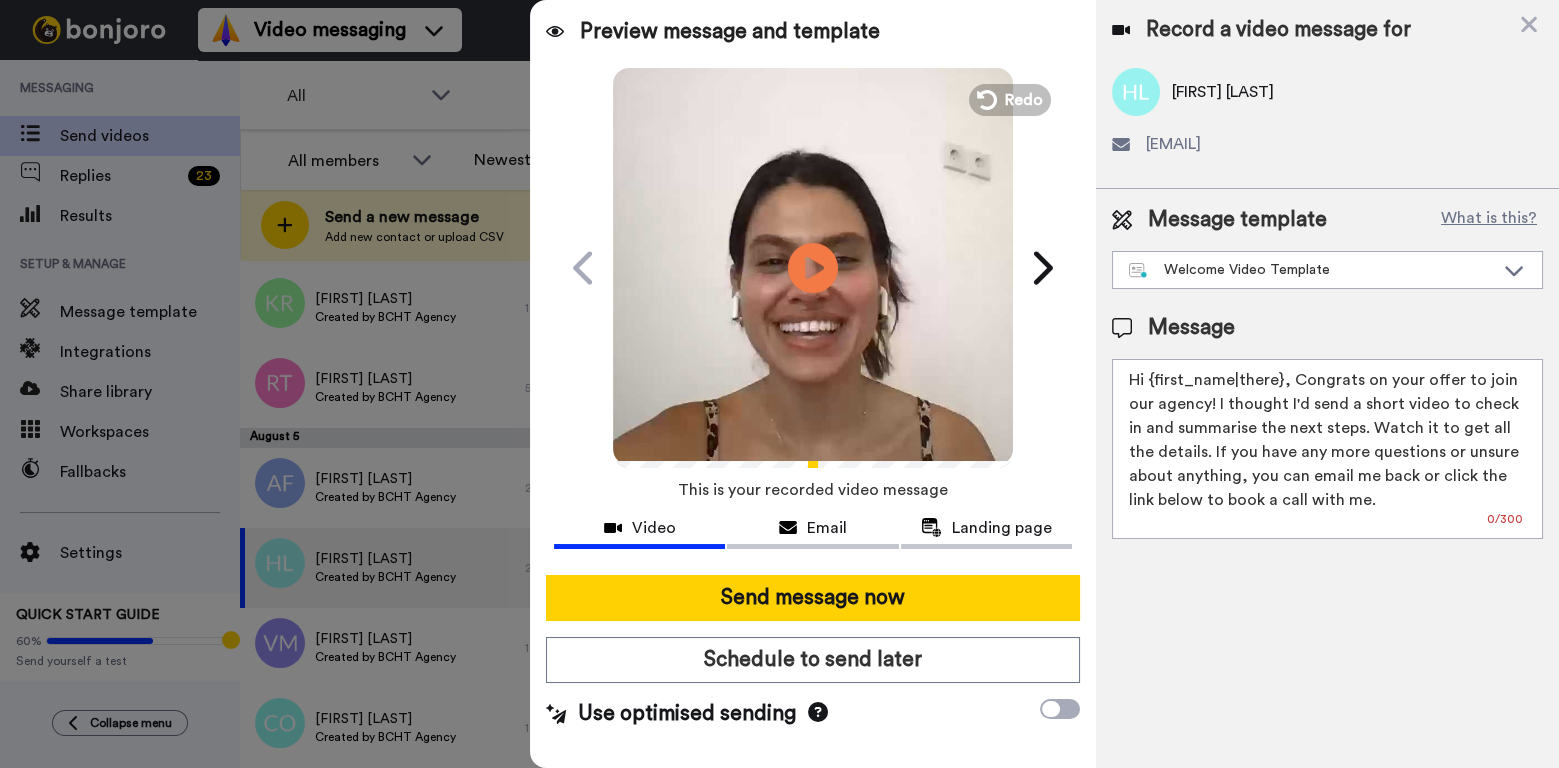 drag, startPoint x: 1280, startPoint y: 380, endPoint x: 1158, endPoint y: 382, distance: 122.016396 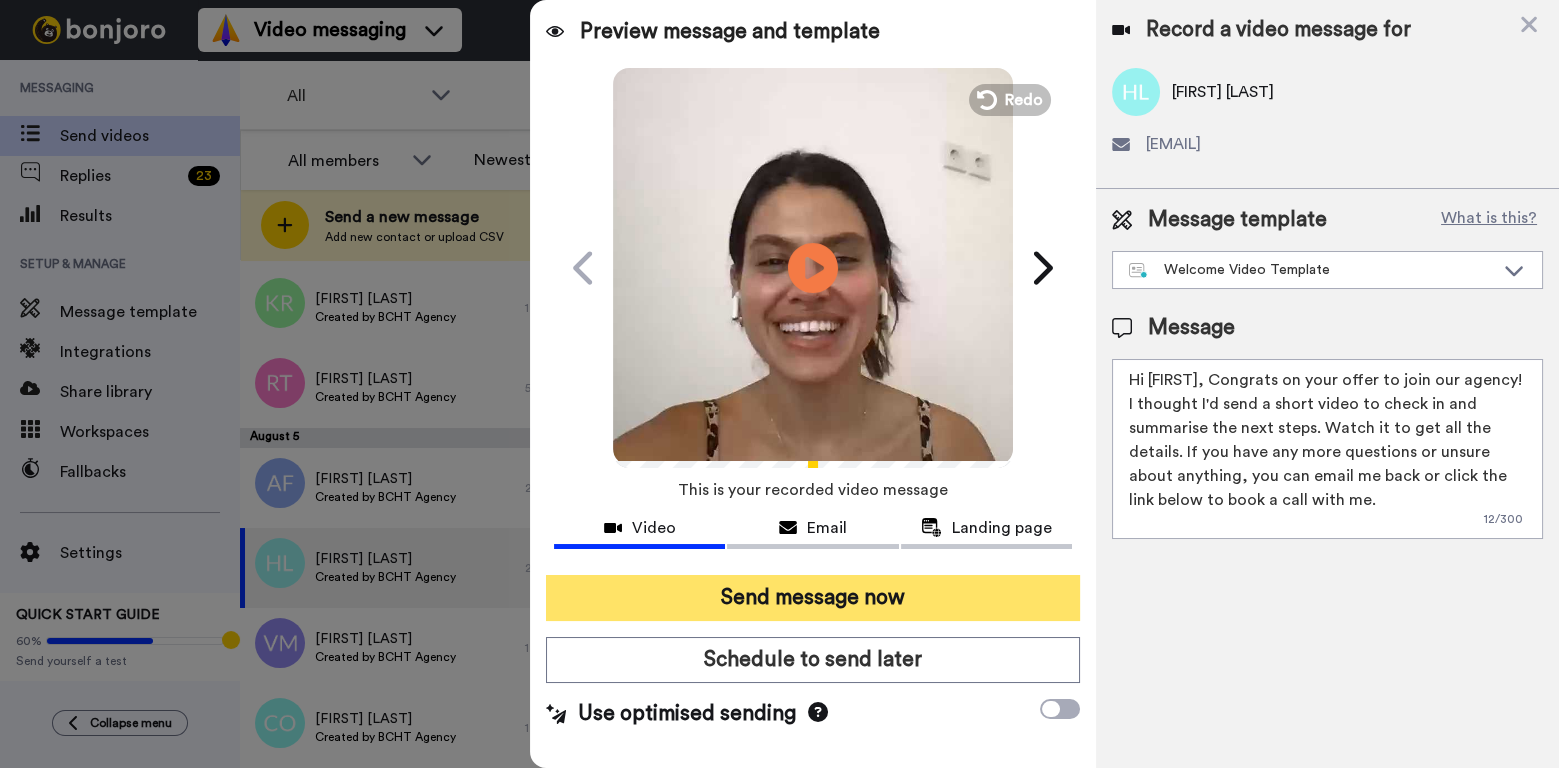 type on "Hi Haylan, Congrats on your offer to join our agency! I thought I'd send a short video to check in and summarise the next steps. Watch it to get all the details. If you have any more questions or unsure about anything, you can email me back or click the link below to book a call with me." 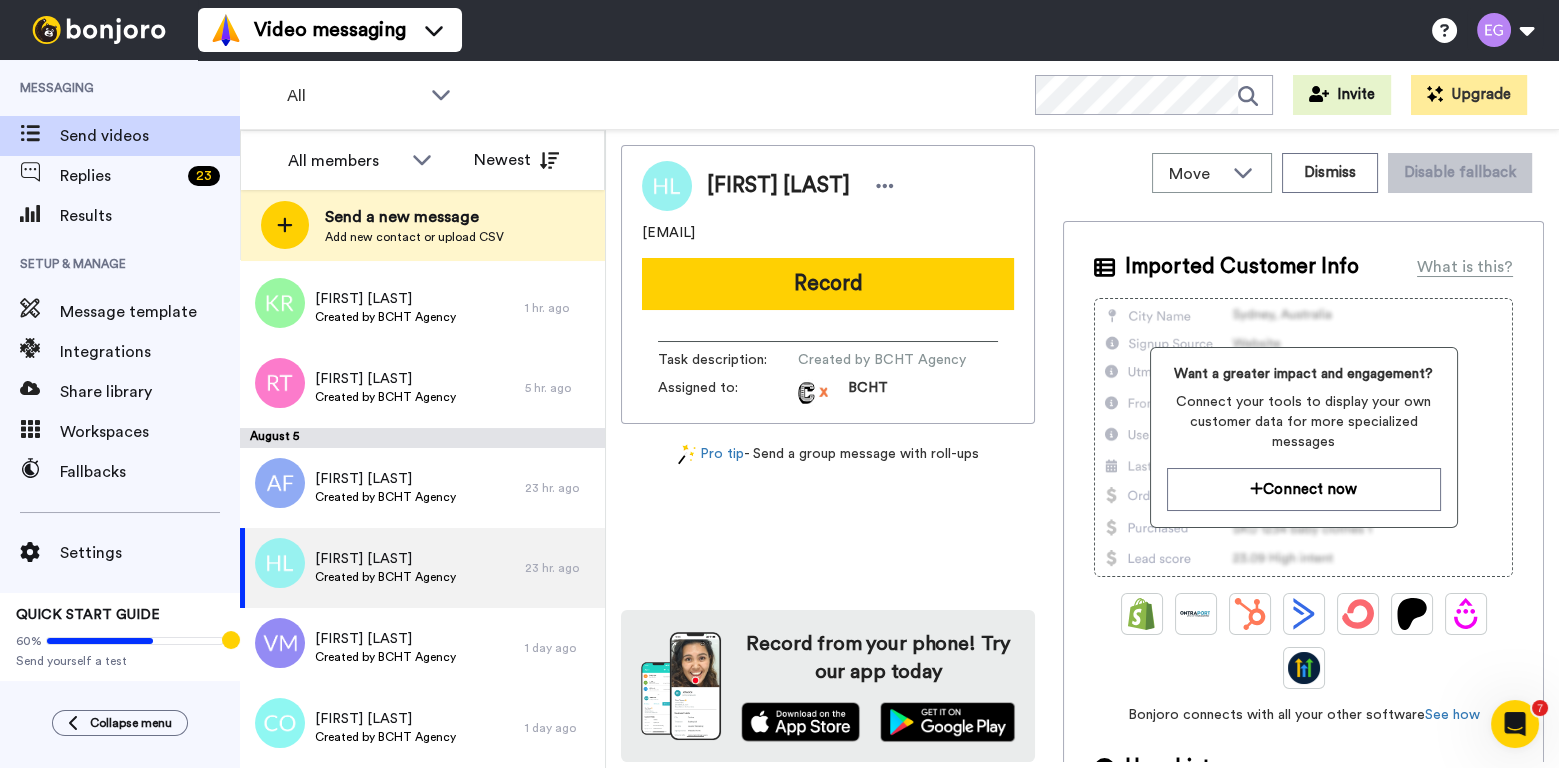 scroll, scrollTop: 0, scrollLeft: 0, axis: both 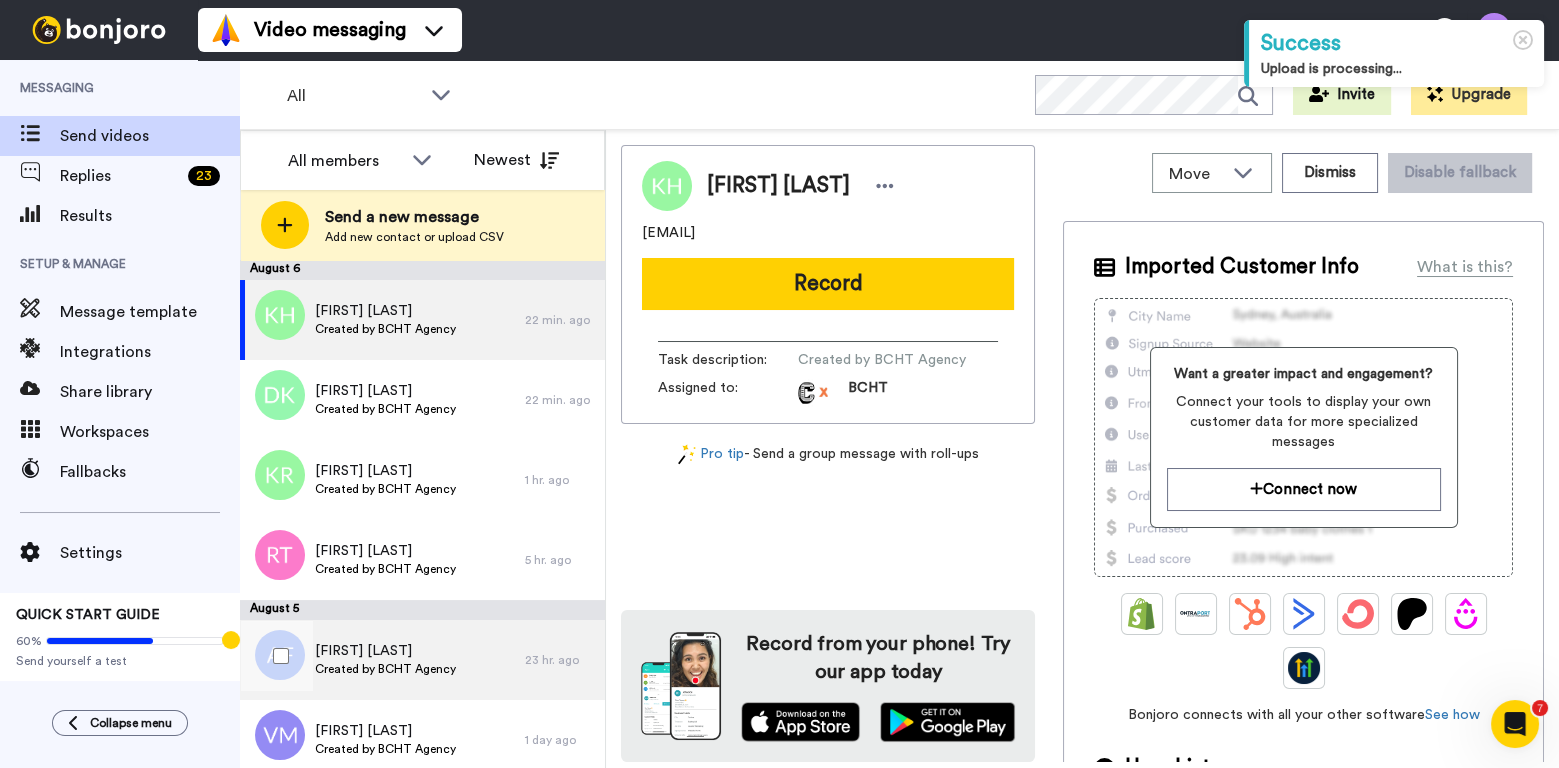 click on "Amber Foster" at bounding box center [385, 651] 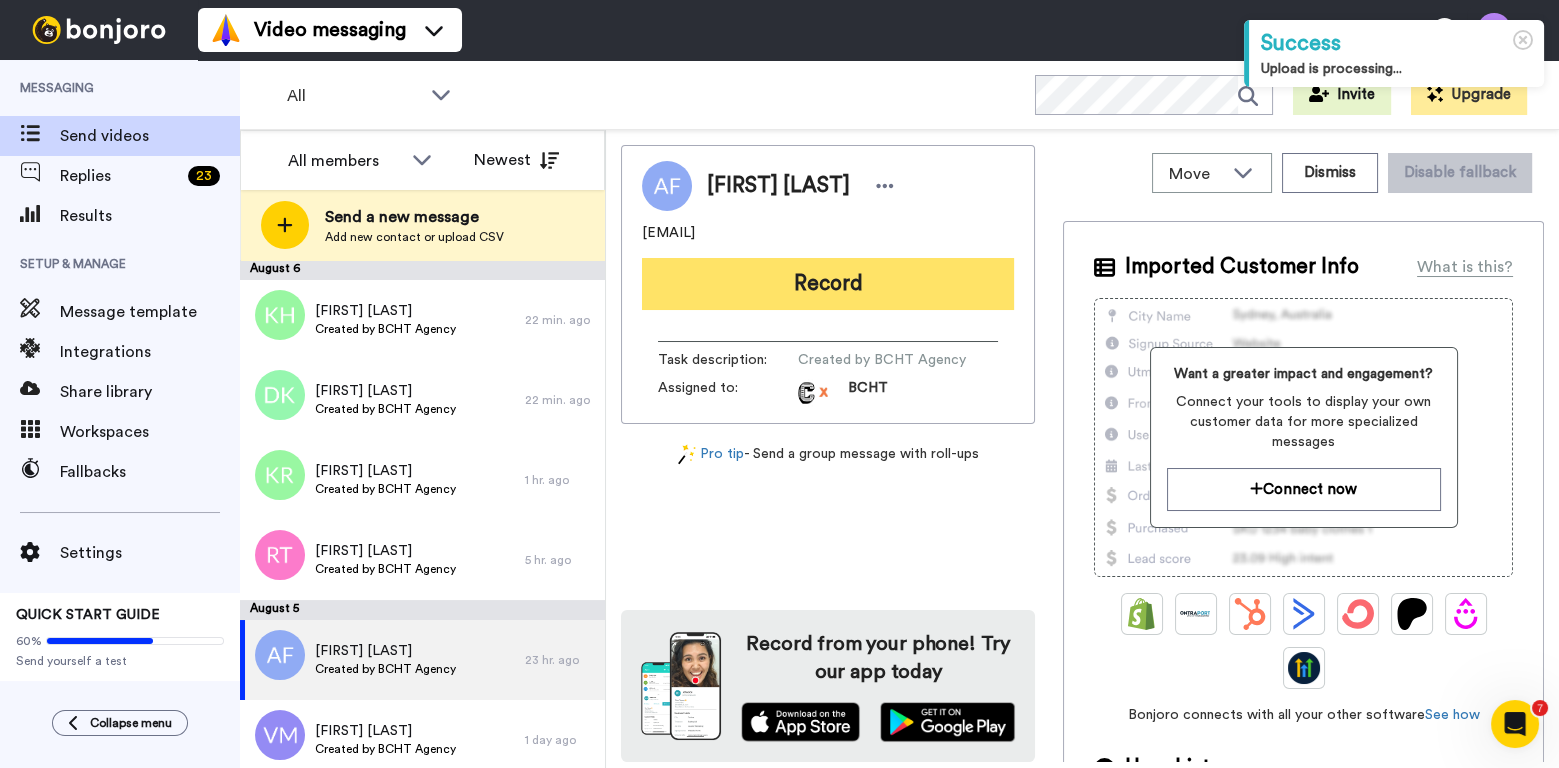 click on "Record" at bounding box center [828, 284] 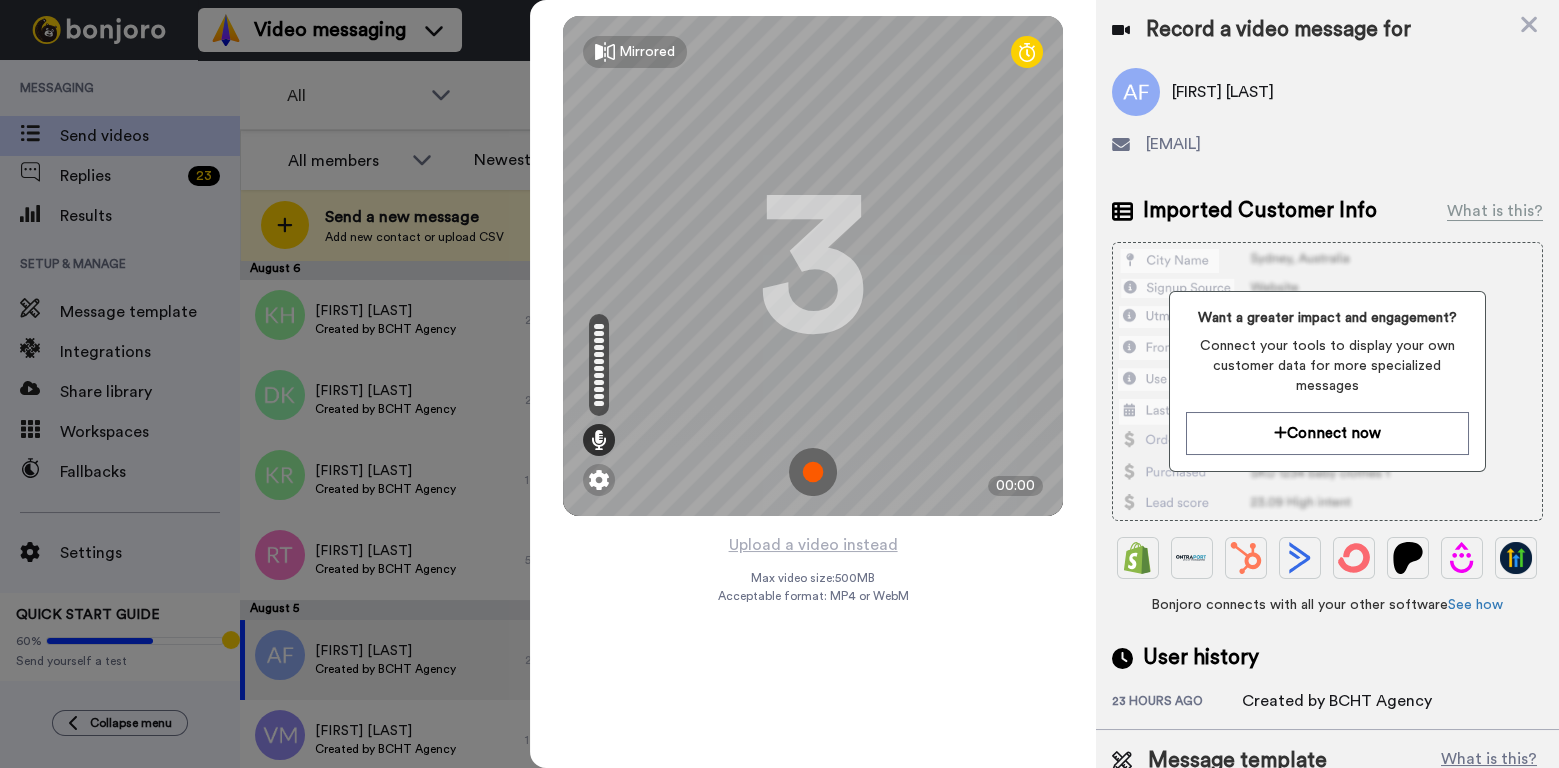 click at bounding box center [813, 472] 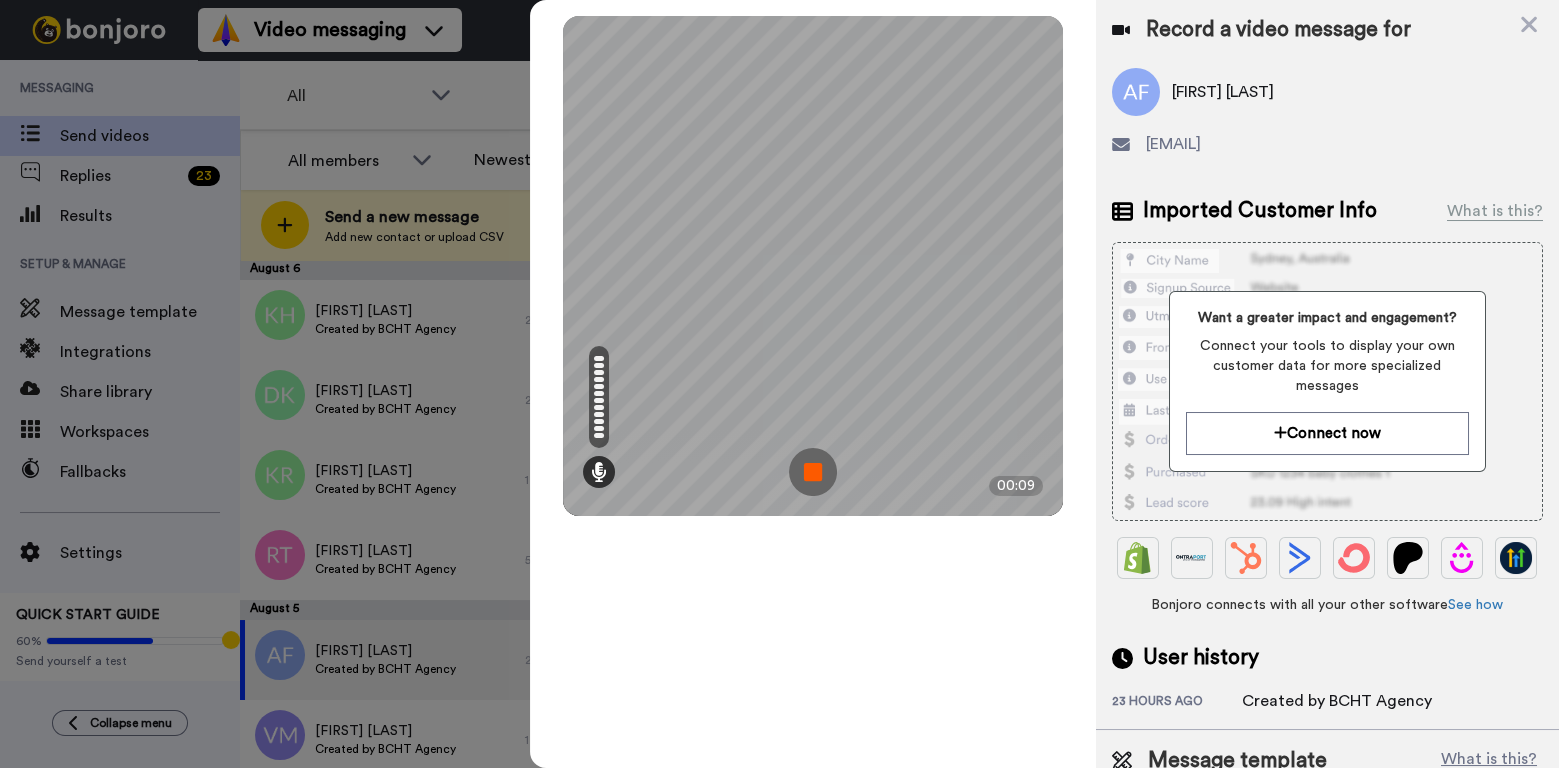 click at bounding box center (813, 472) 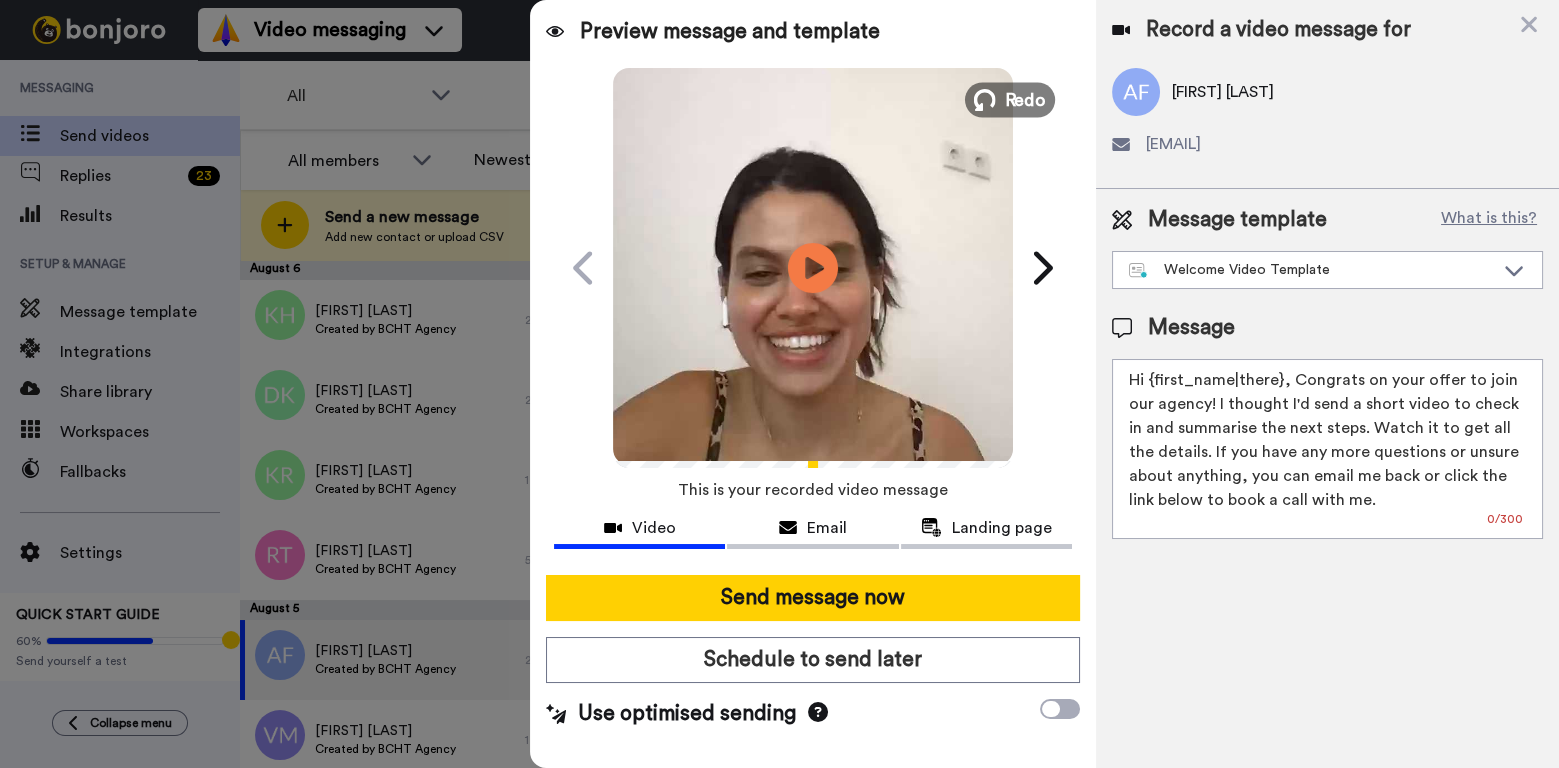click on "Redo" at bounding box center (1026, 99) 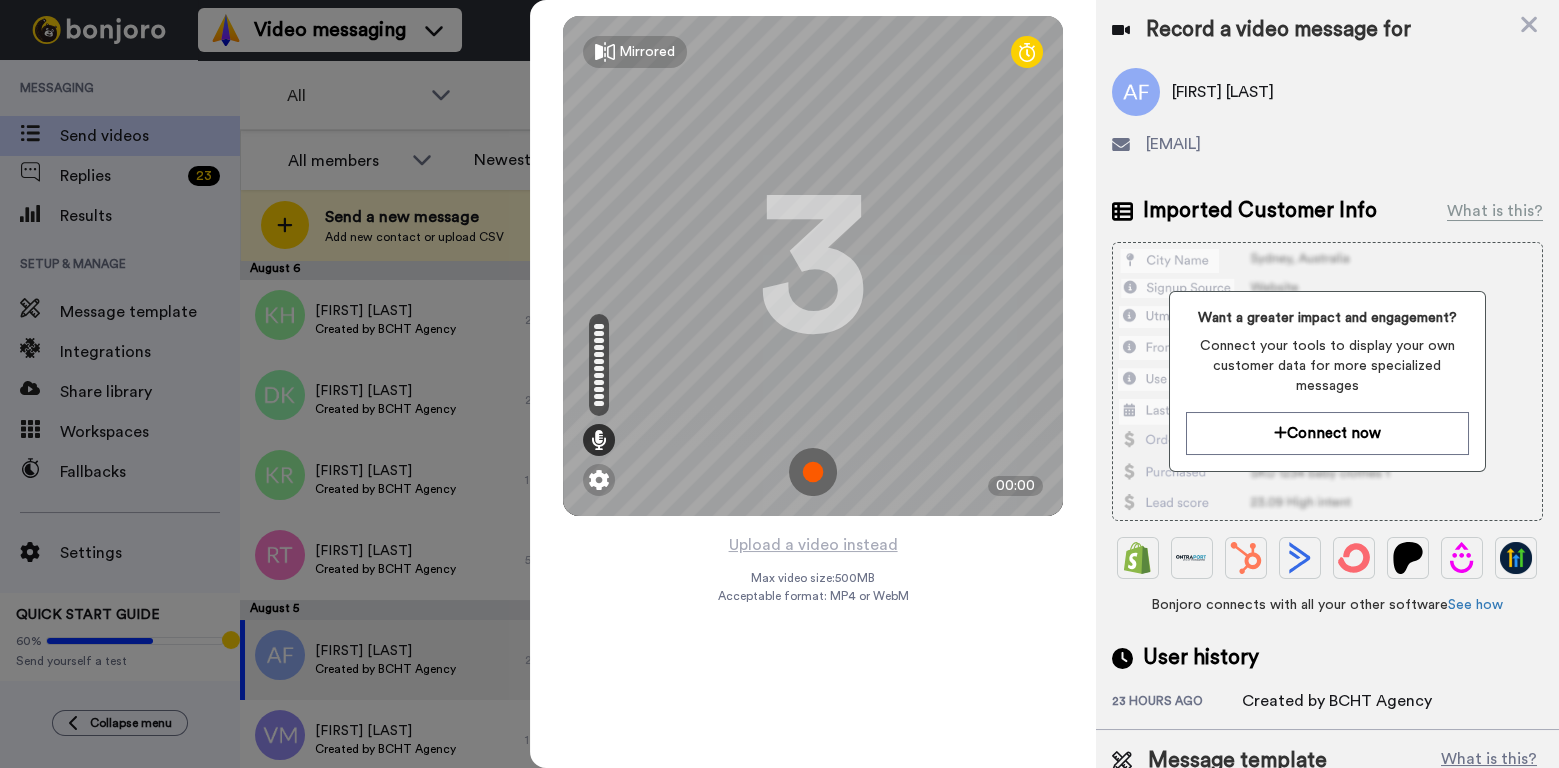 click at bounding box center [813, 472] 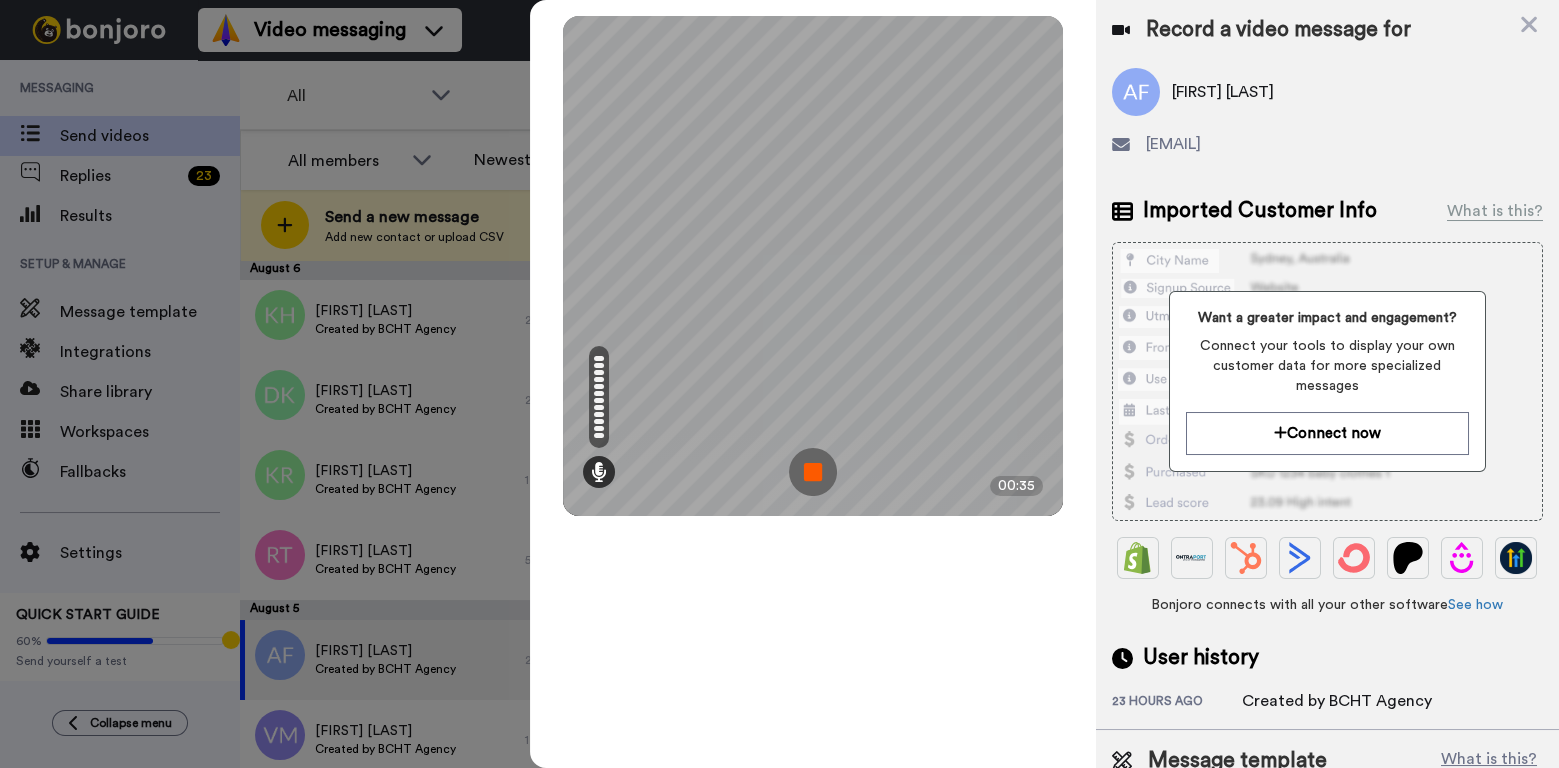 click at bounding box center (813, 472) 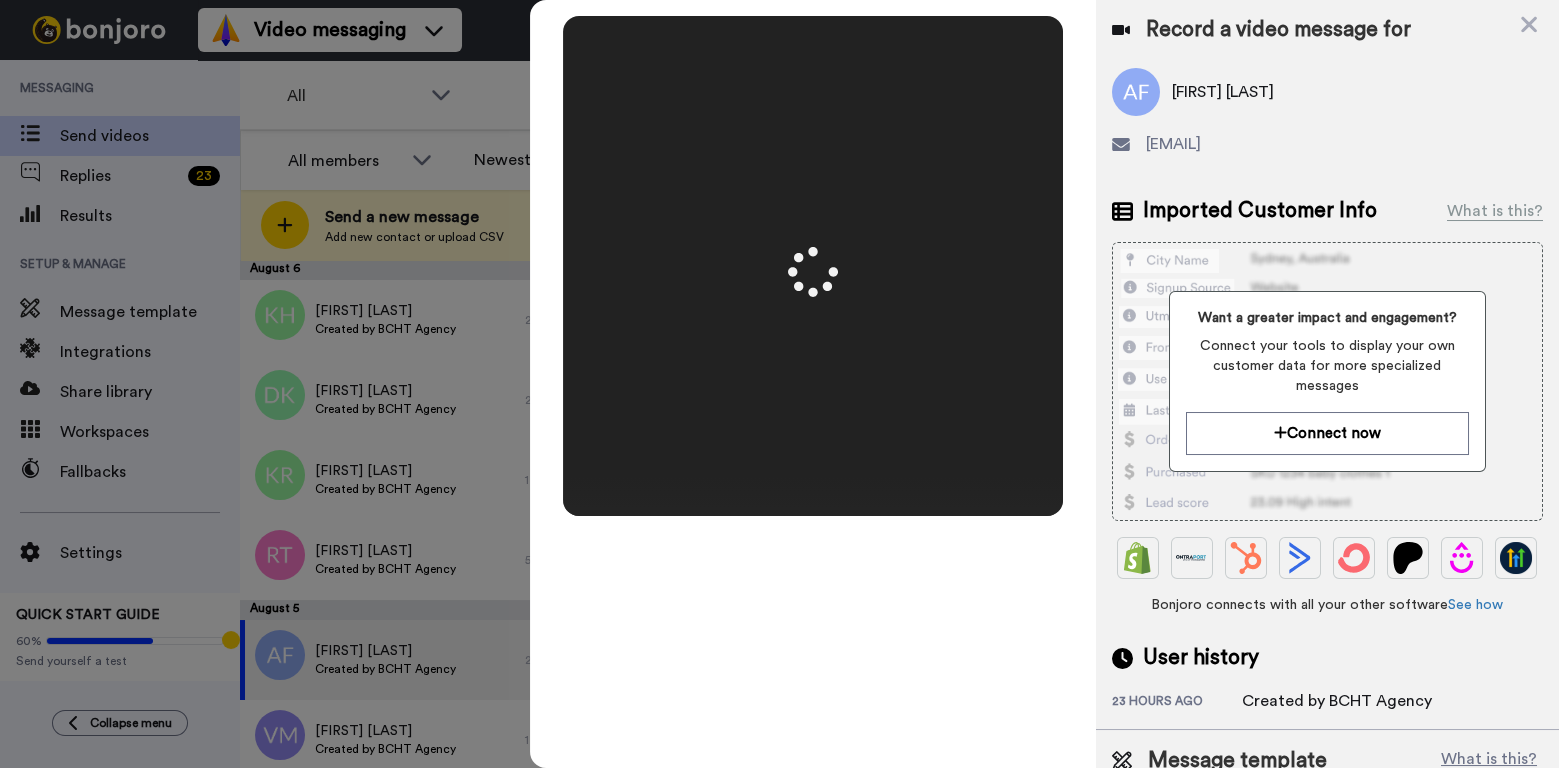 click at bounding box center (813, 266) 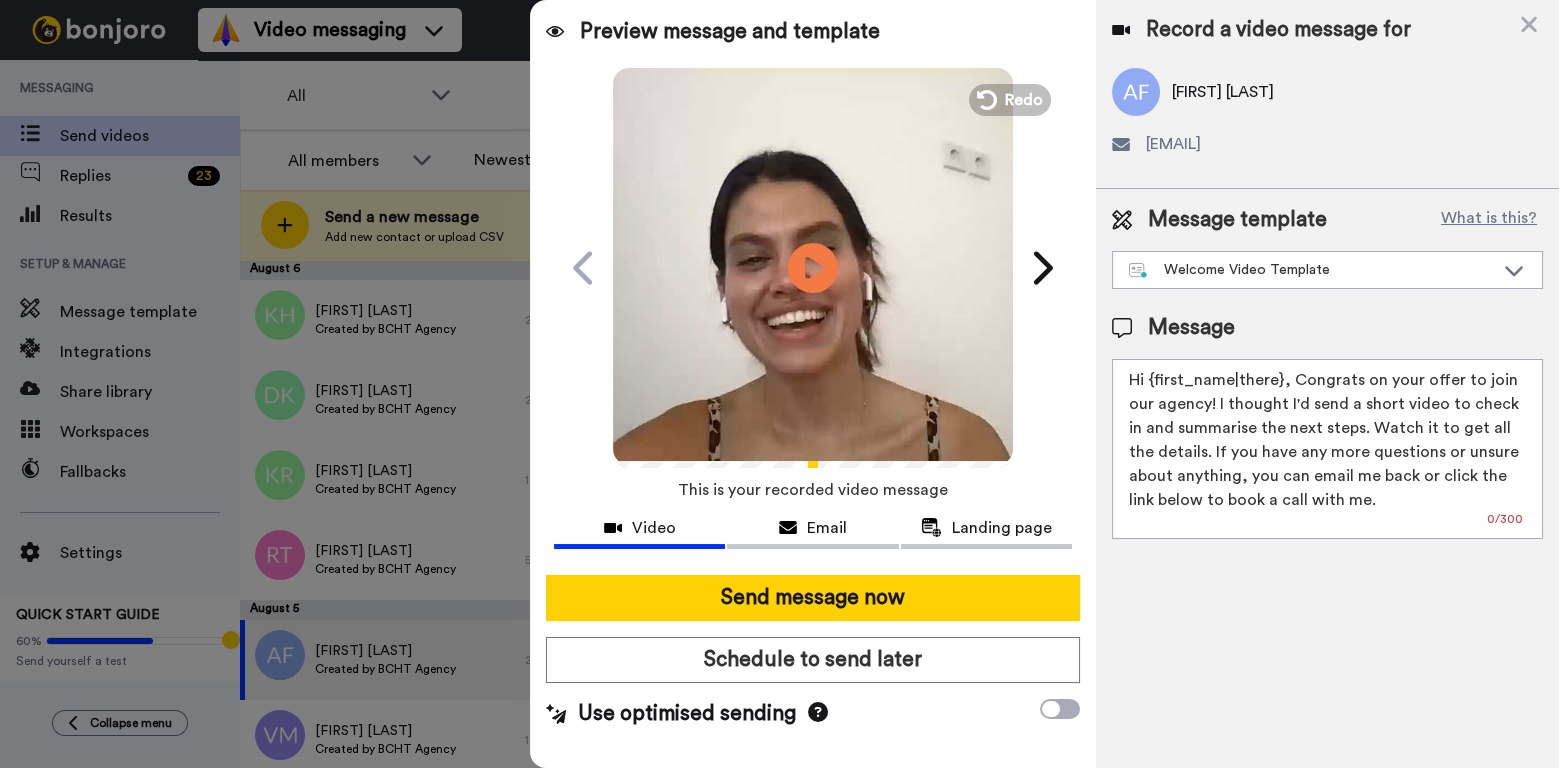 drag, startPoint x: 1278, startPoint y: 380, endPoint x: 1167, endPoint y: 381, distance: 111.0045 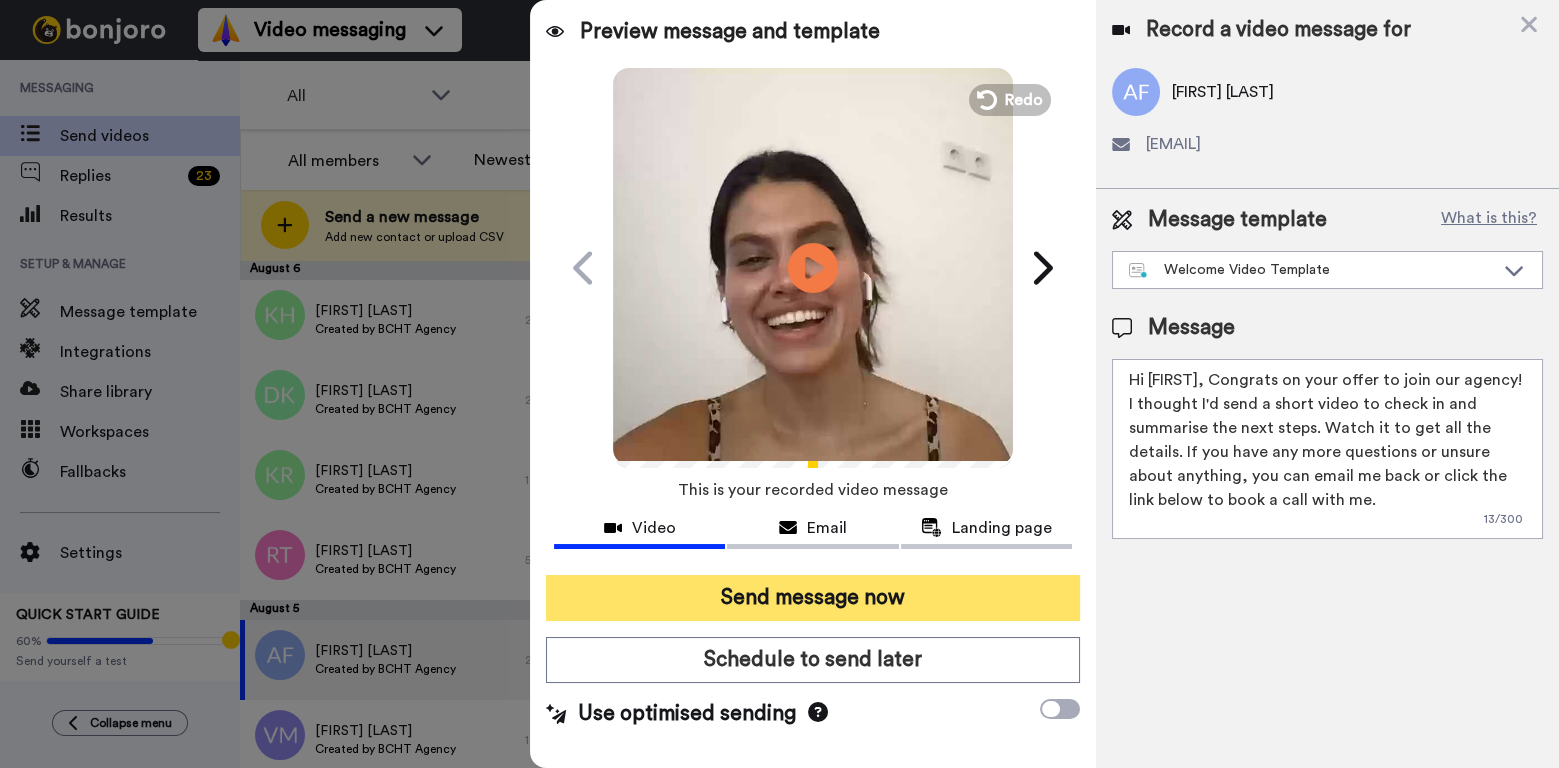 type on "Hi Amber, Congrats on your offer to join our agency! I thought I'd send a short video to check in and summarise the next steps. Watch it to get all the details. If you have any more questions or unsure about anything, you can email me back or click the link below to book a call with me." 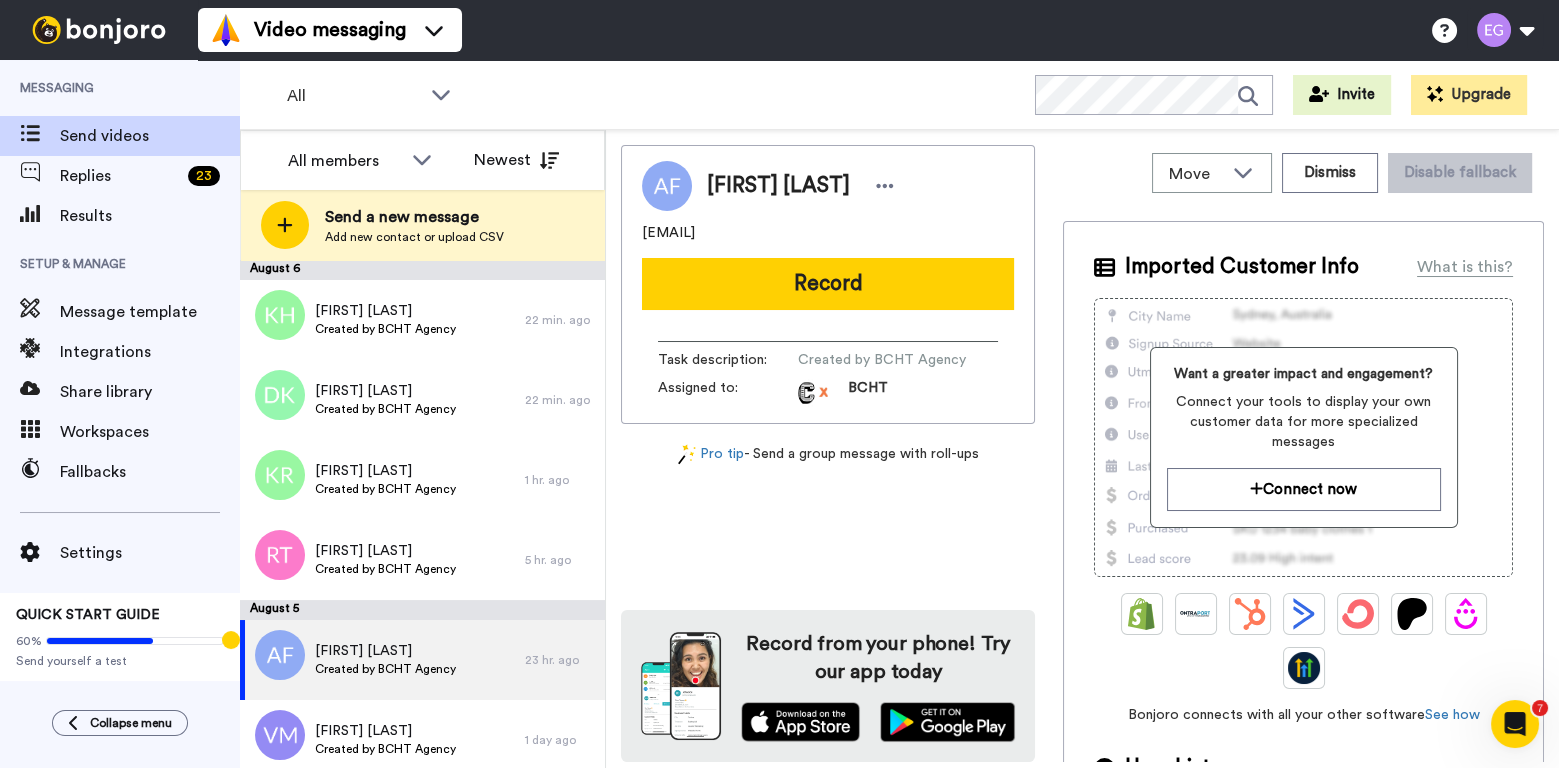 scroll, scrollTop: 0, scrollLeft: 0, axis: both 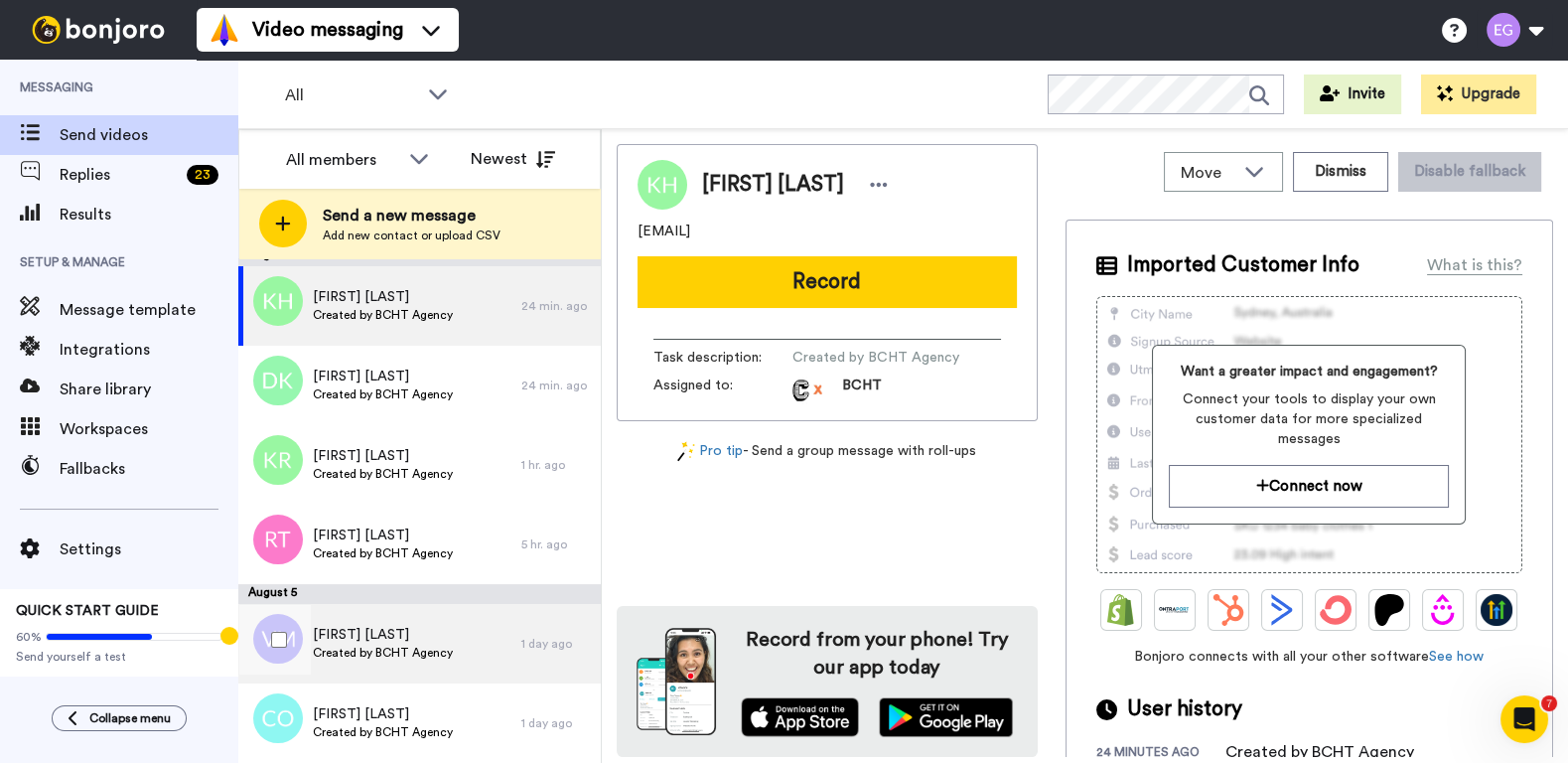 click on "[FIRST] [LAST] Created by BCHT Agency" at bounding box center [379, 644] 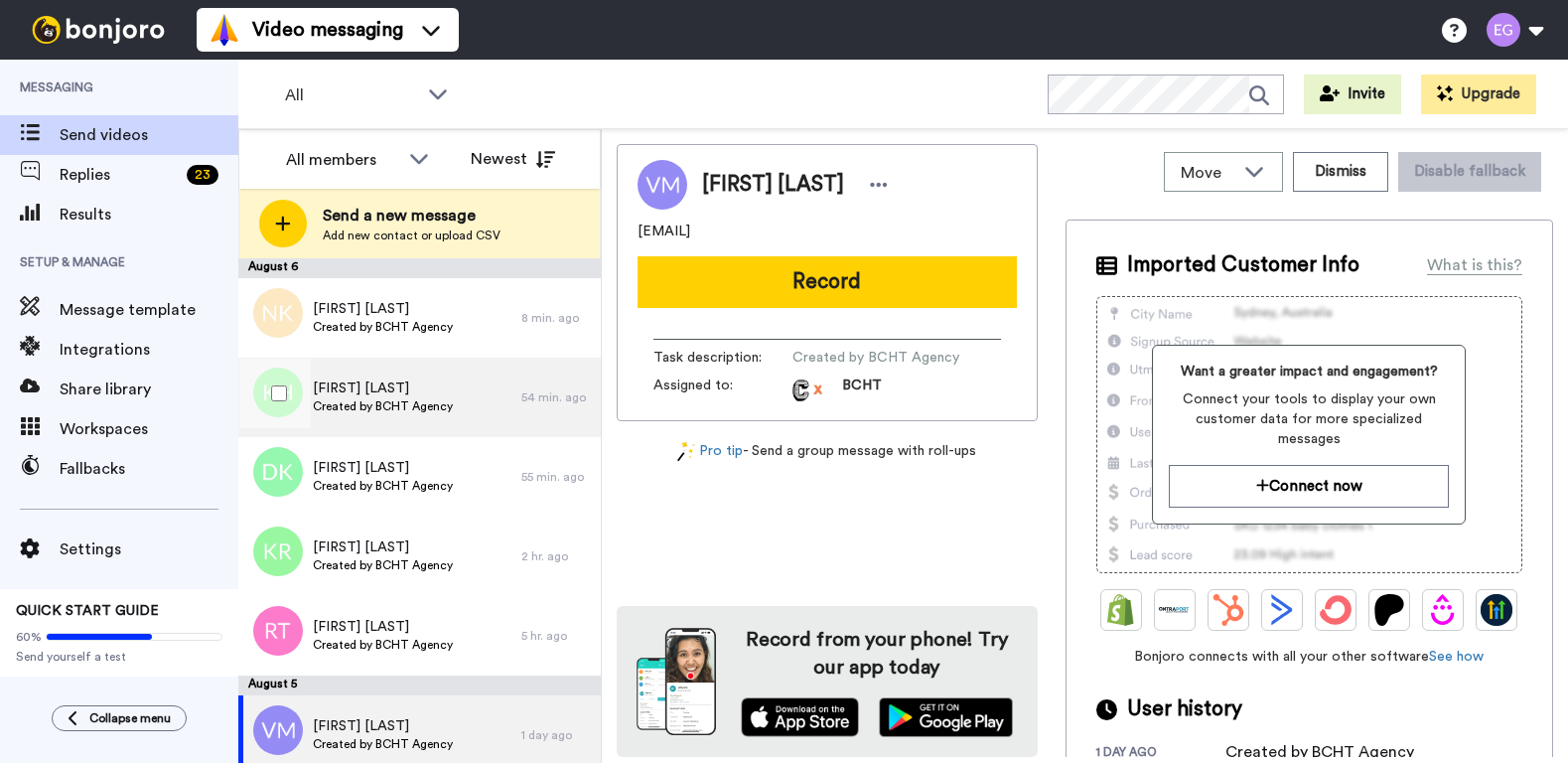 scroll, scrollTop: 0, scrollLeft: 0, axis: both 